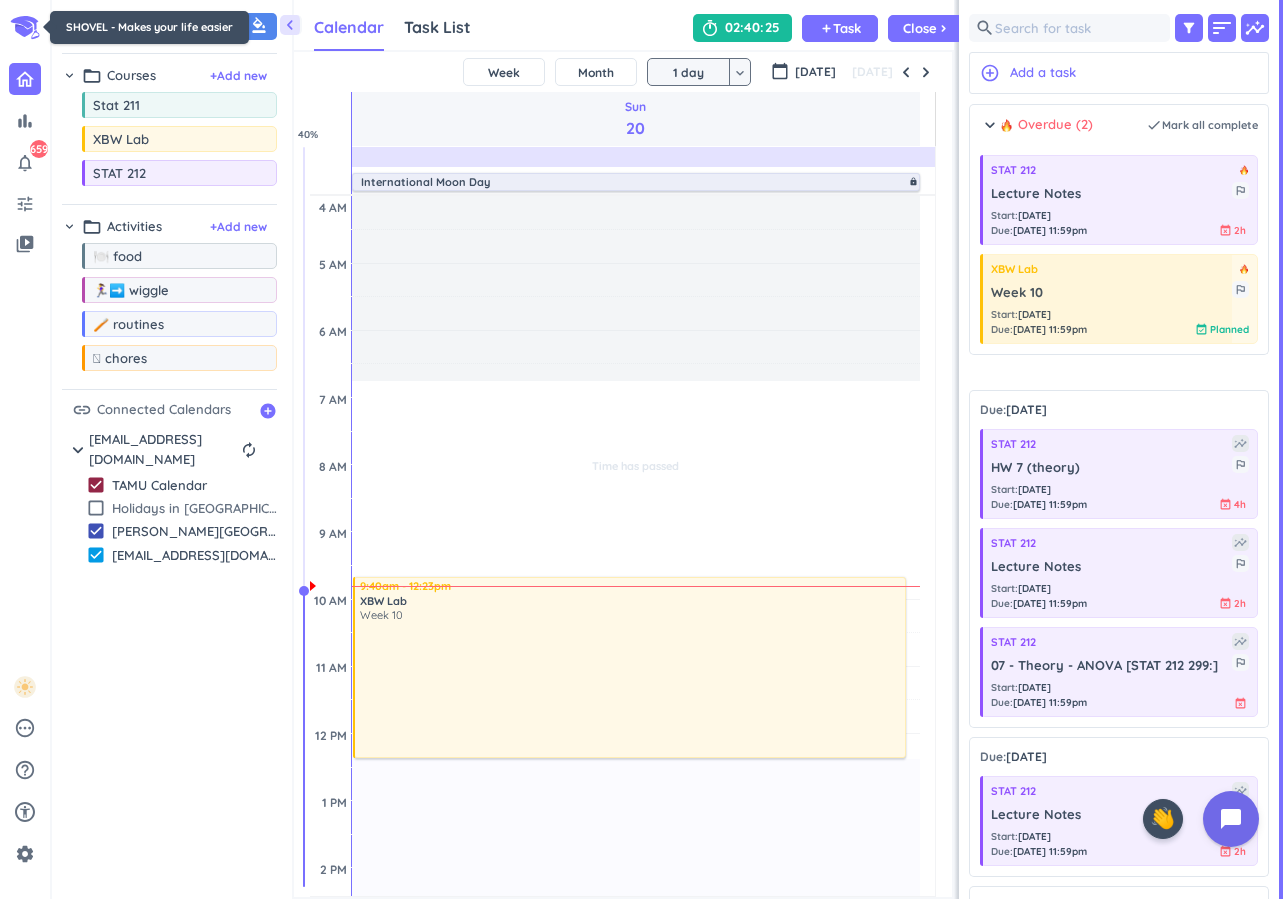 scroll, scrollTop: 0, scrollLeft: 0, axis: both 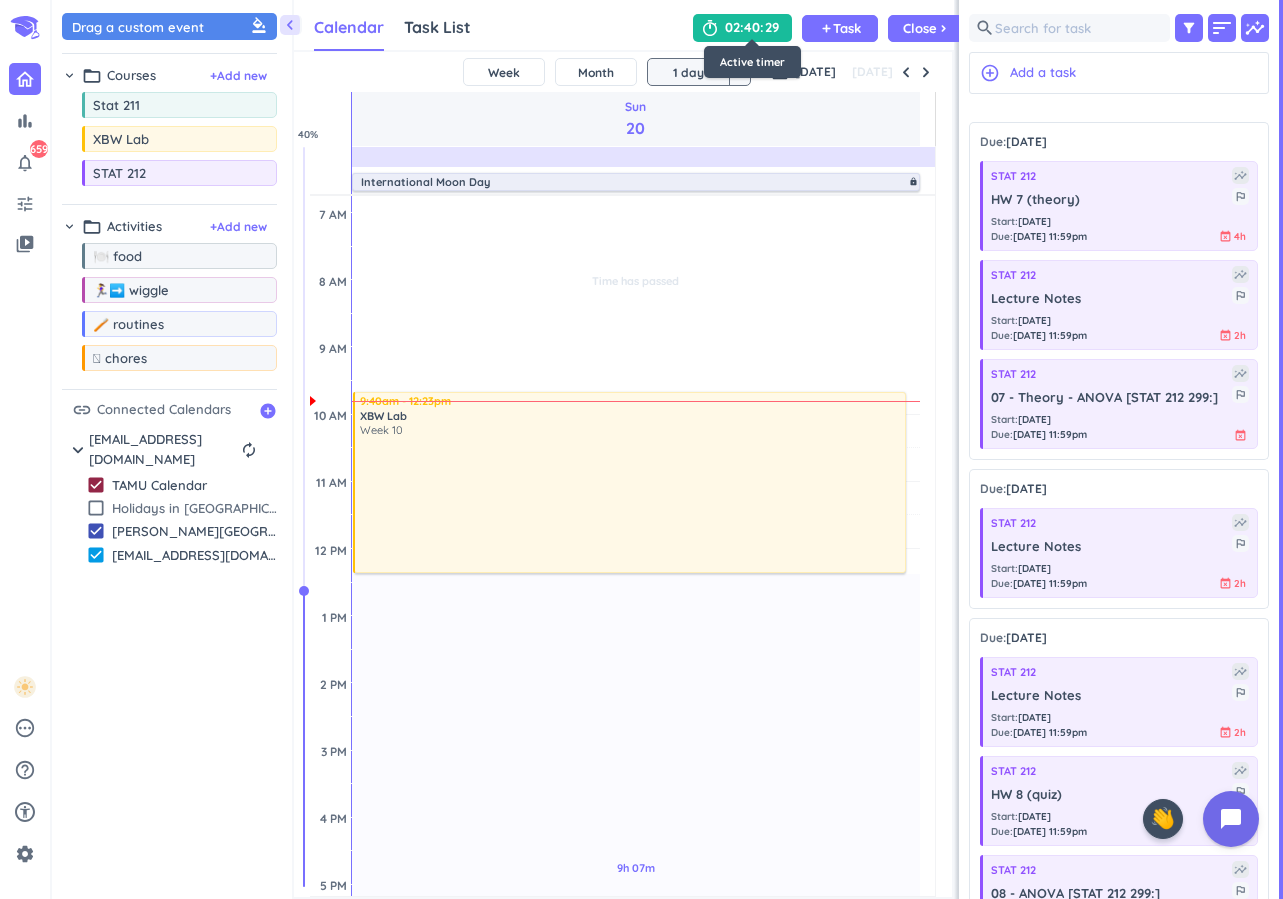 click on "02" at bounding box center (732, 28) 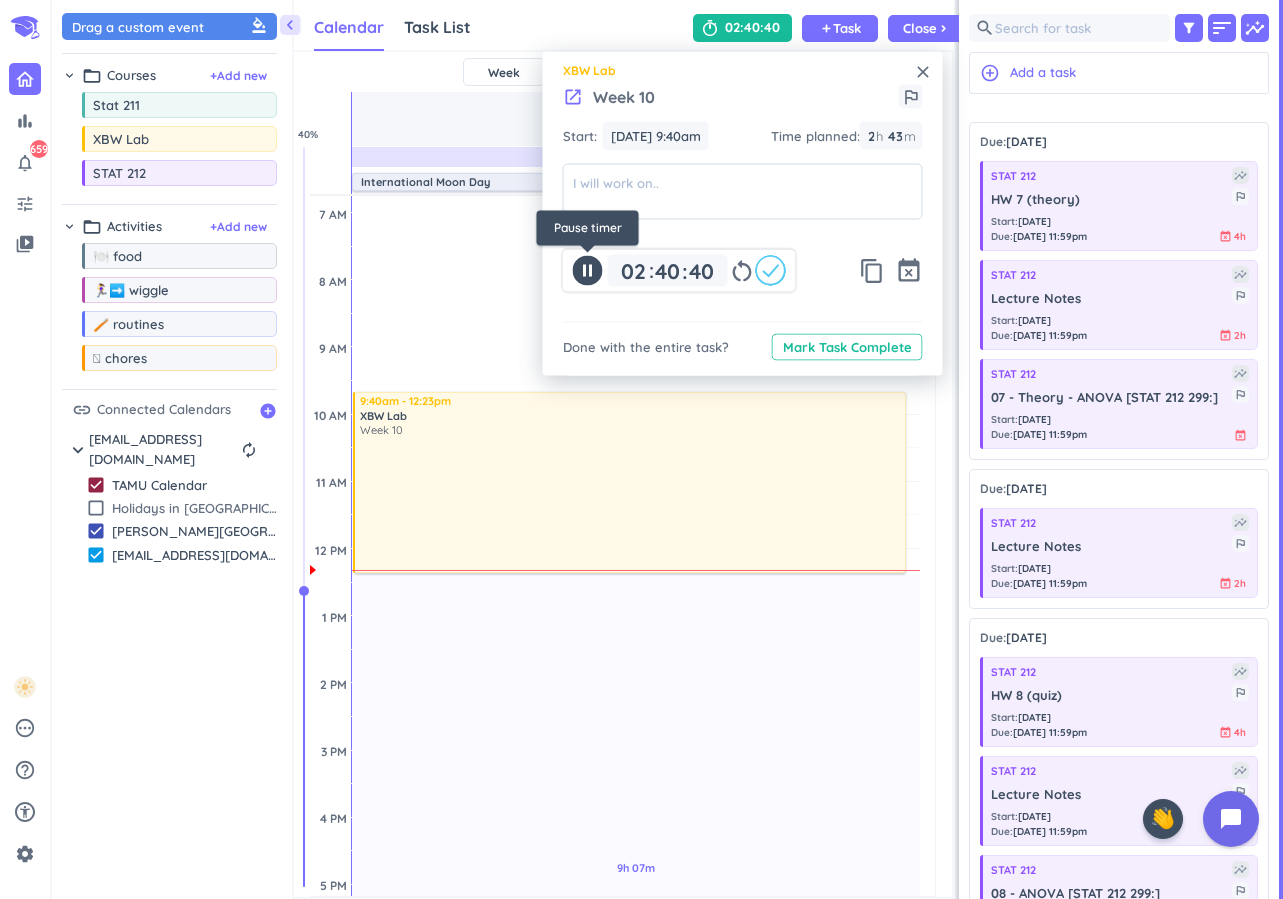 click 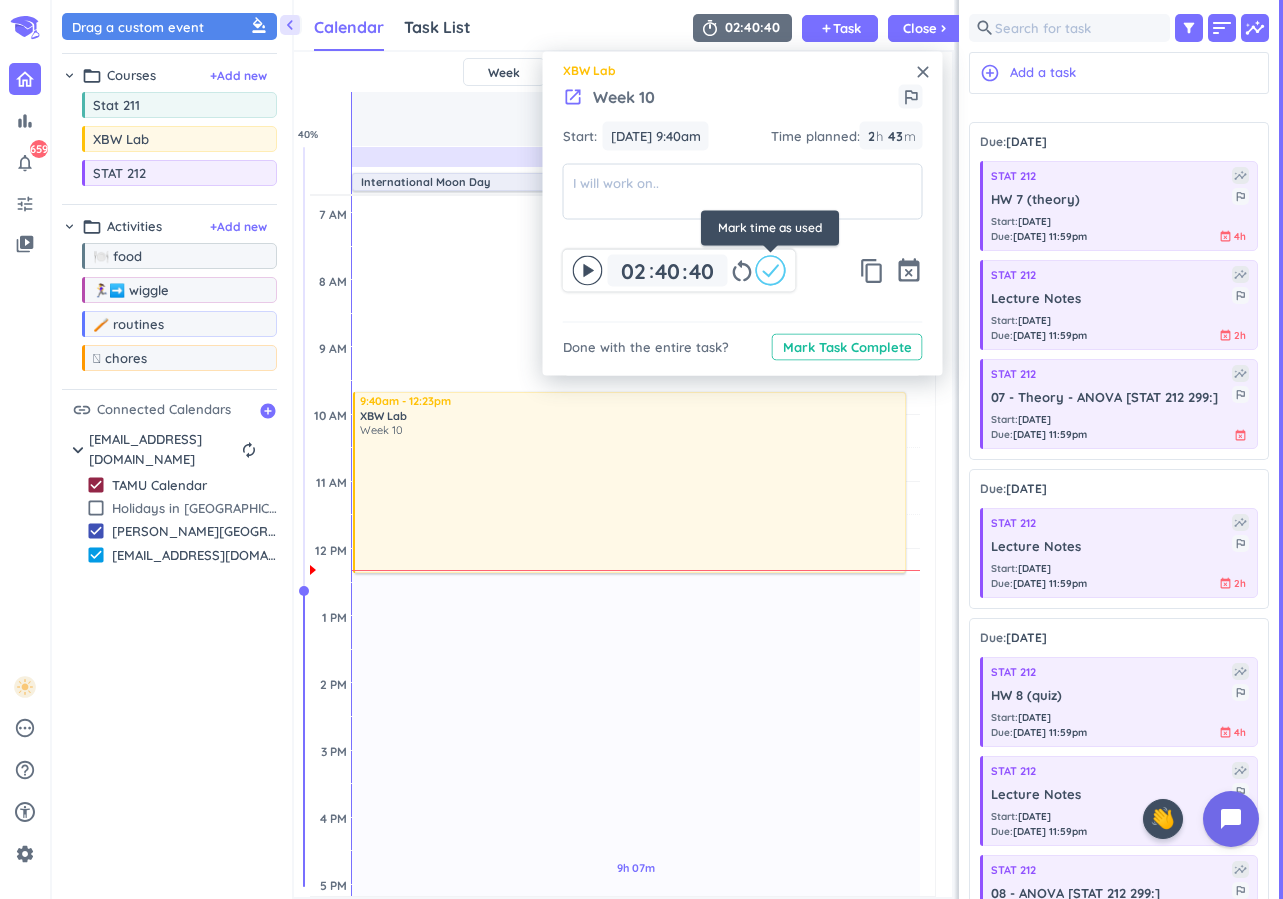 click 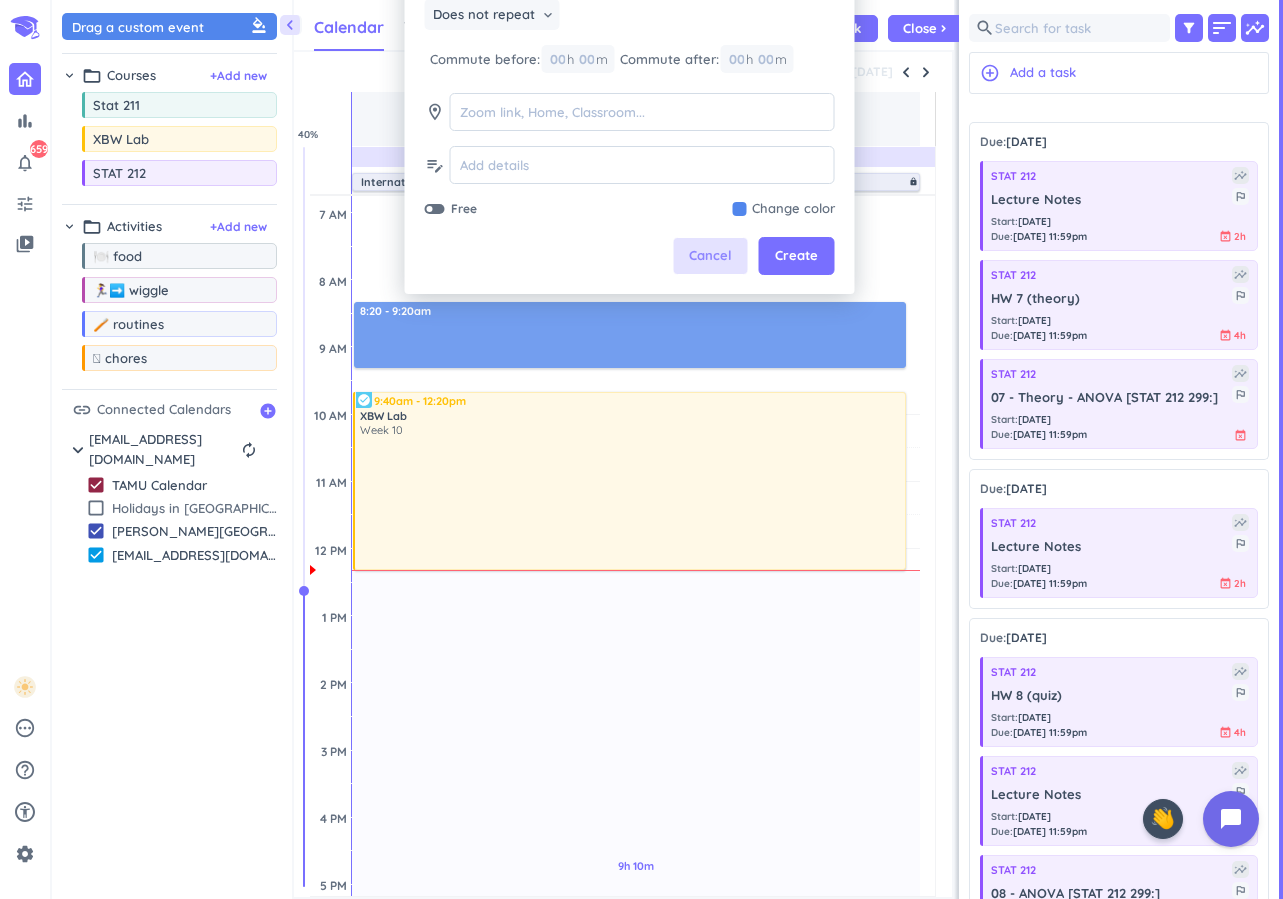 click on "Cancel" at bounding box center (711, 256) 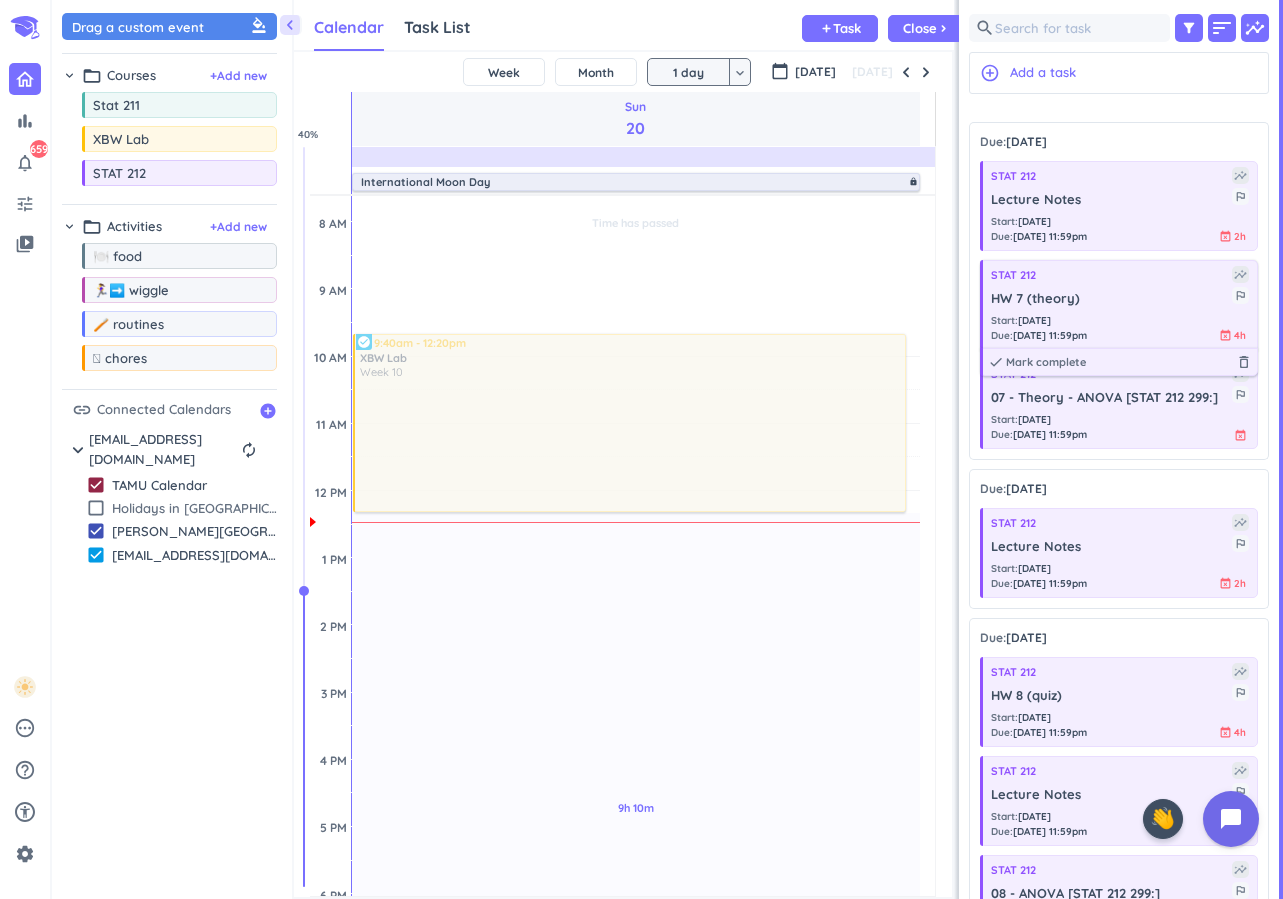 scroll, scrollTop: 247, scrollLeft: 0, axis: vertical 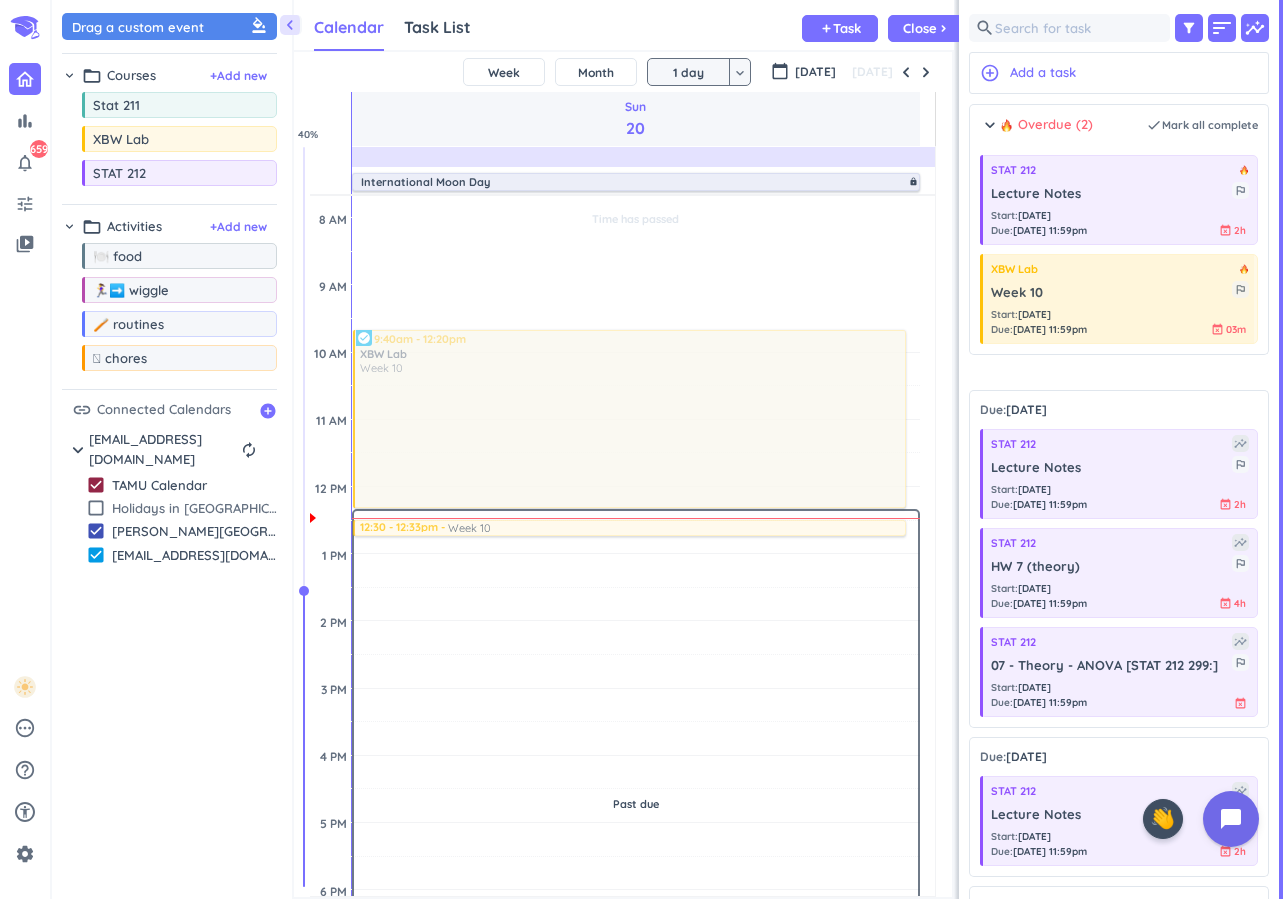 drag, startPoint x: 1090, startPoint y: 309, endPoint x: 771, endPoint y: 524, distance: 384.68948 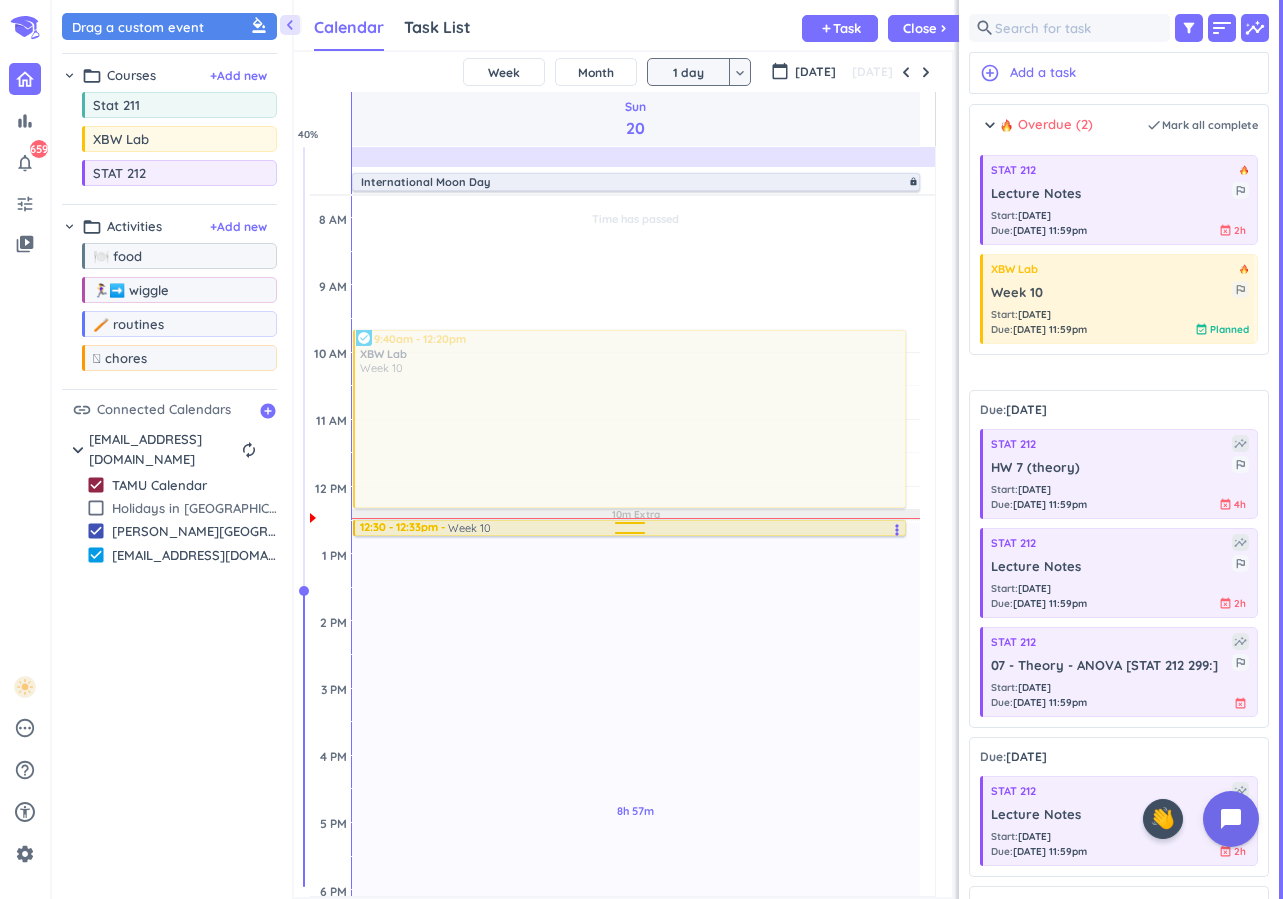 click on "Week 10" at bounding box center (676, 527) 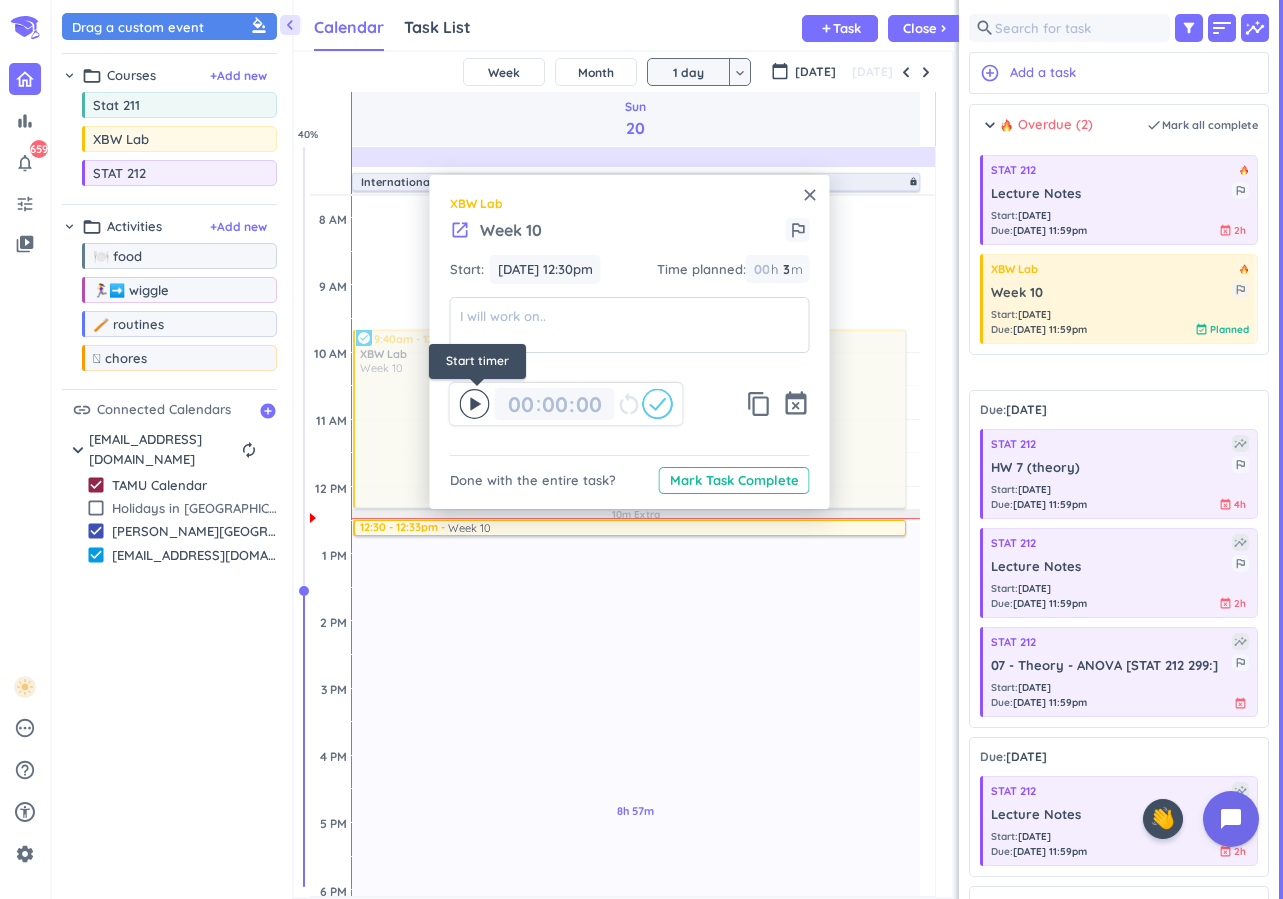 click 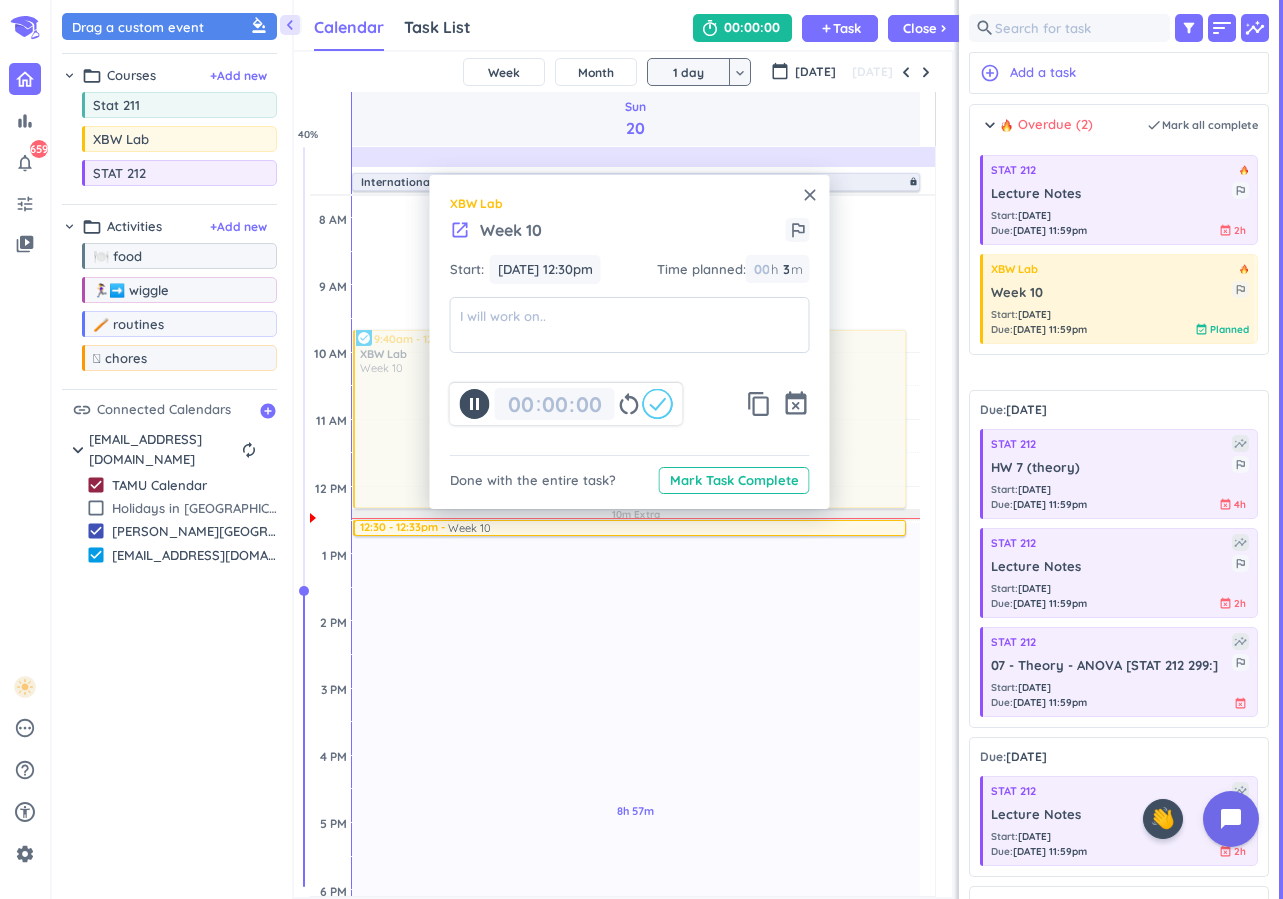 type on "00" 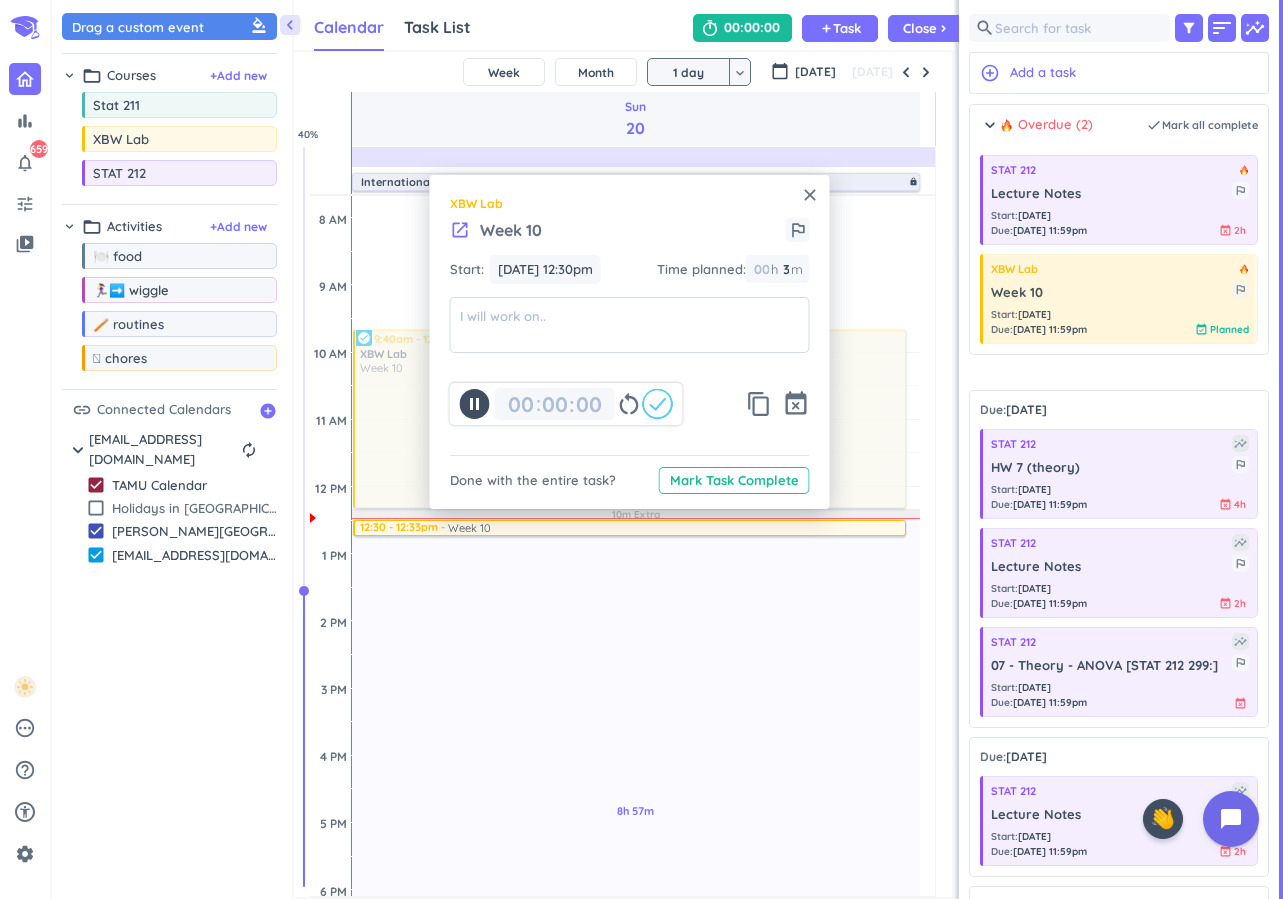 type on "00" 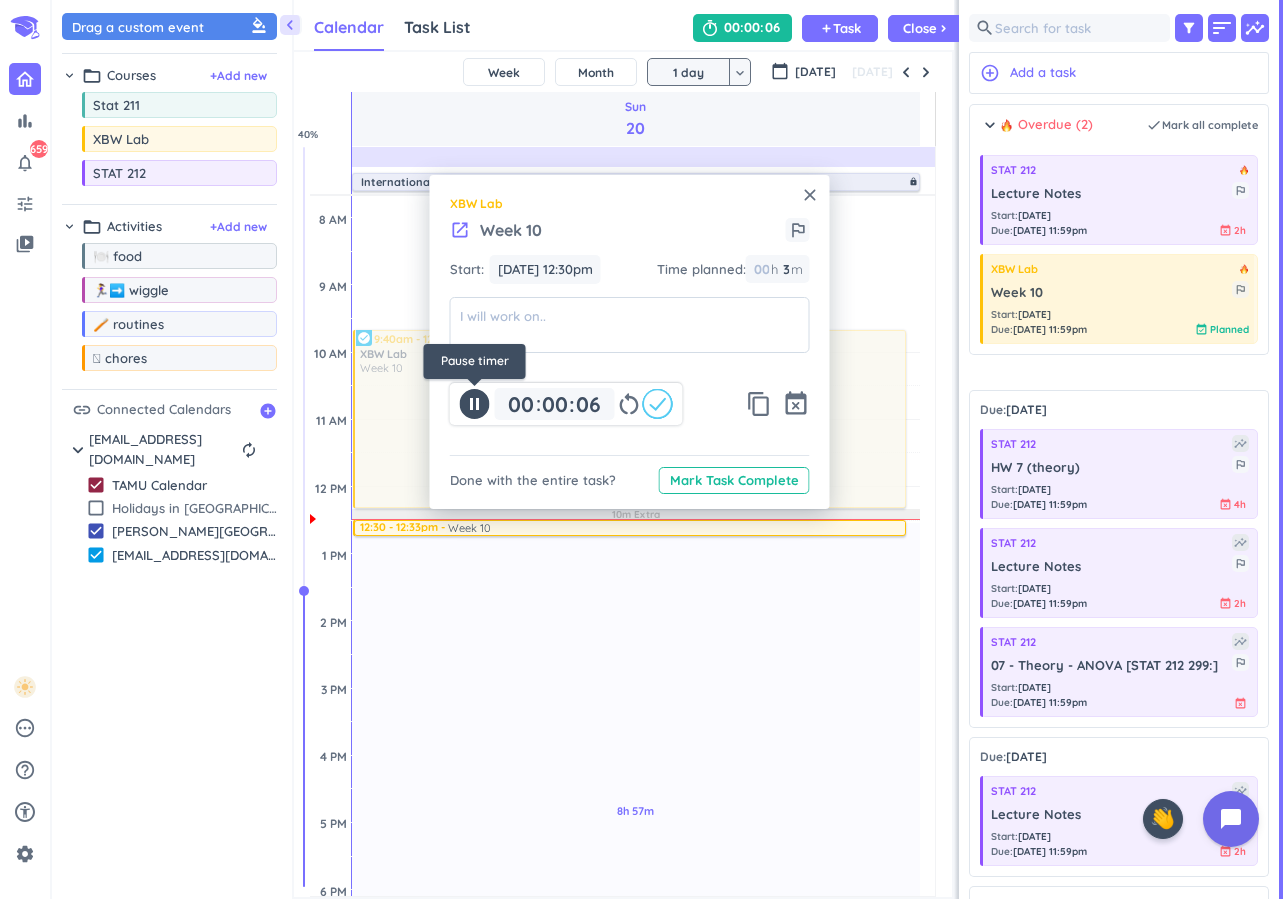 click 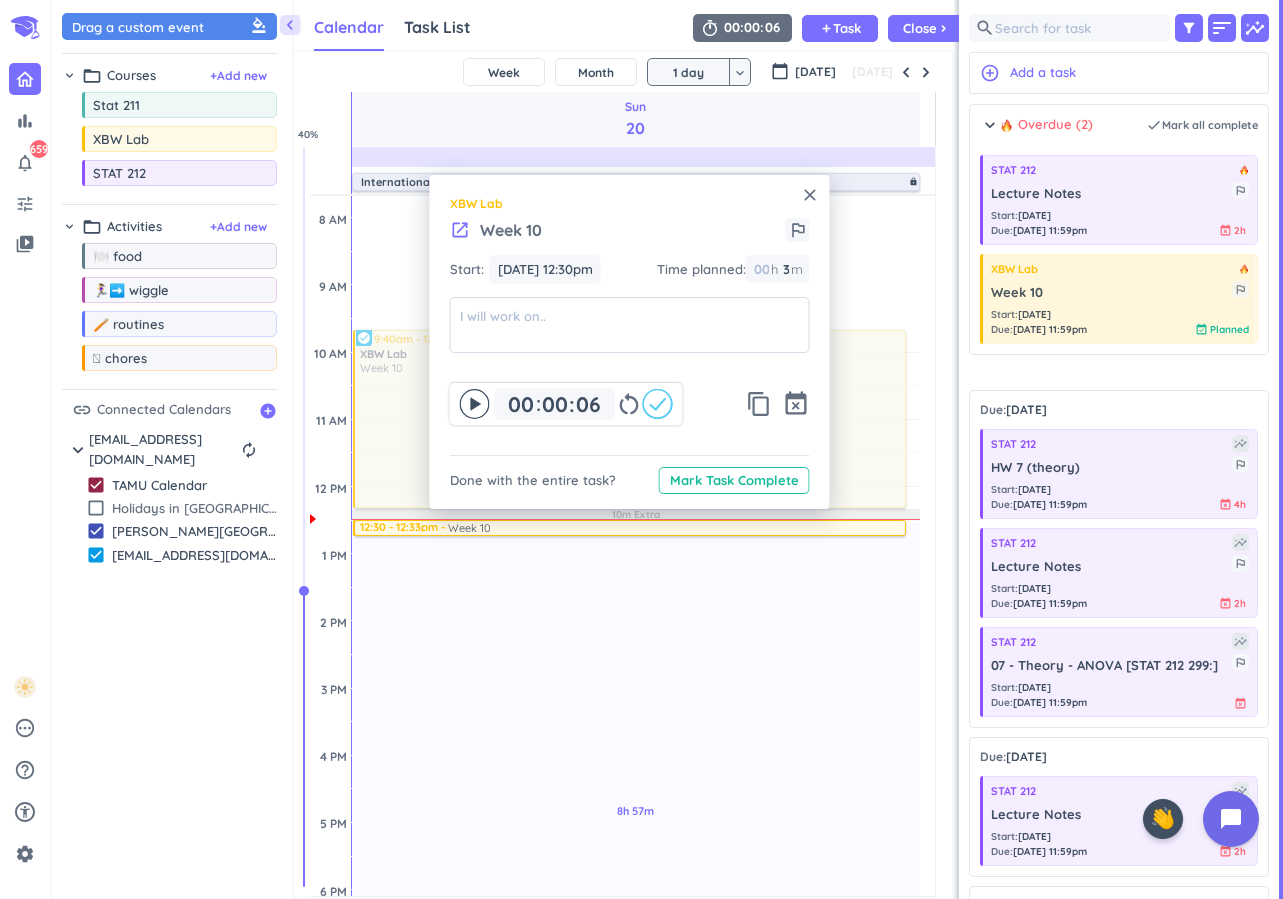 click 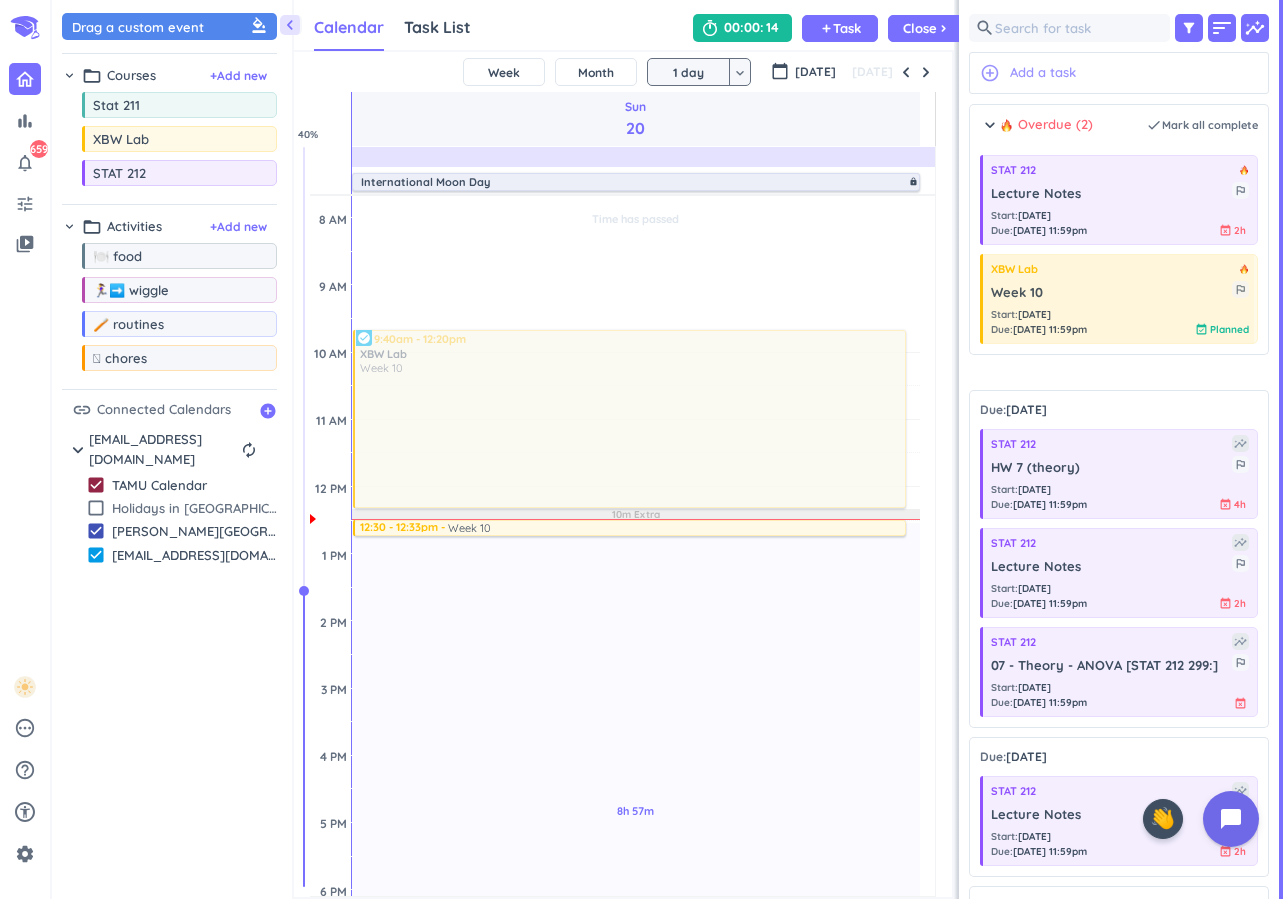 click on "Add a task" at bounding box center [1043, 73] 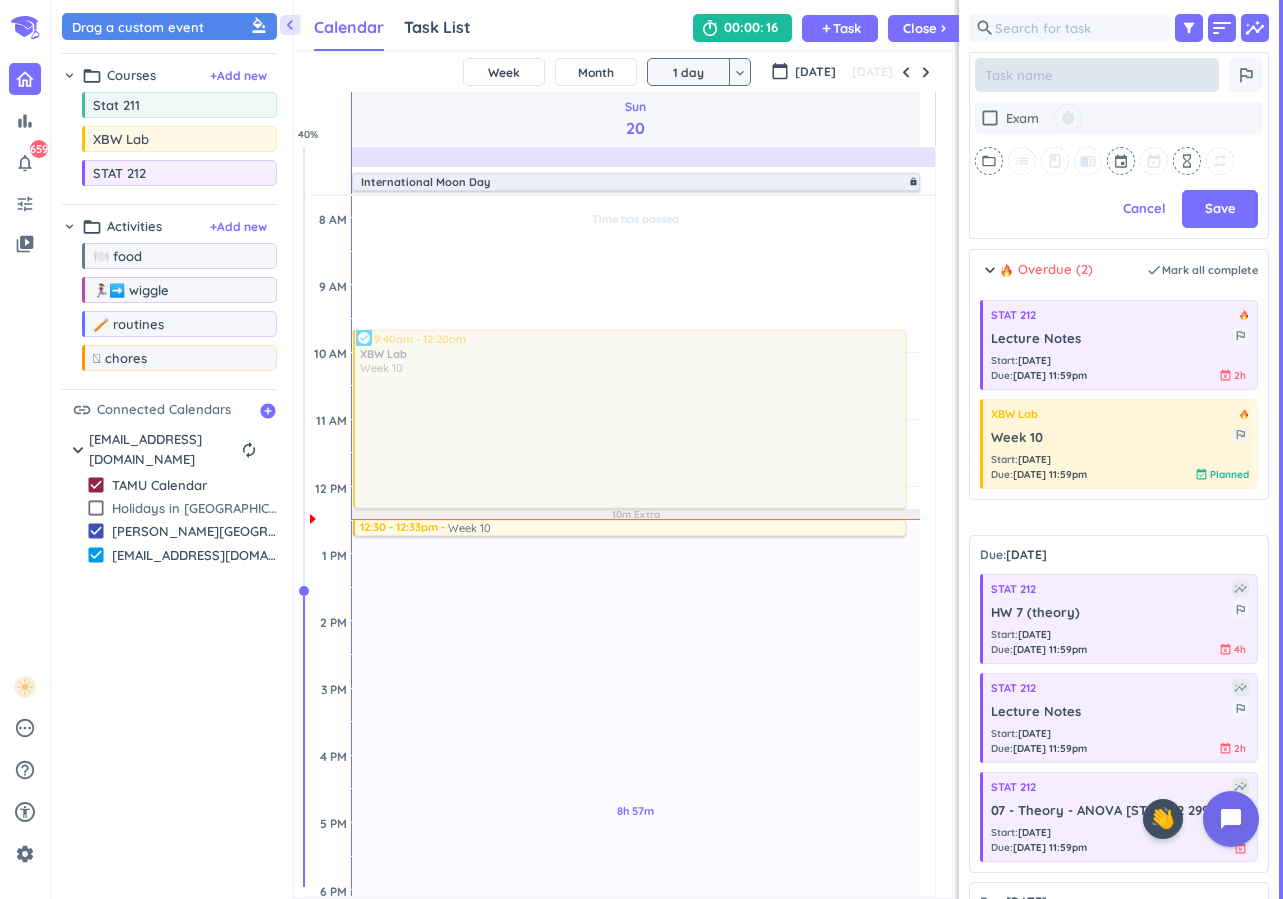 type on "x" 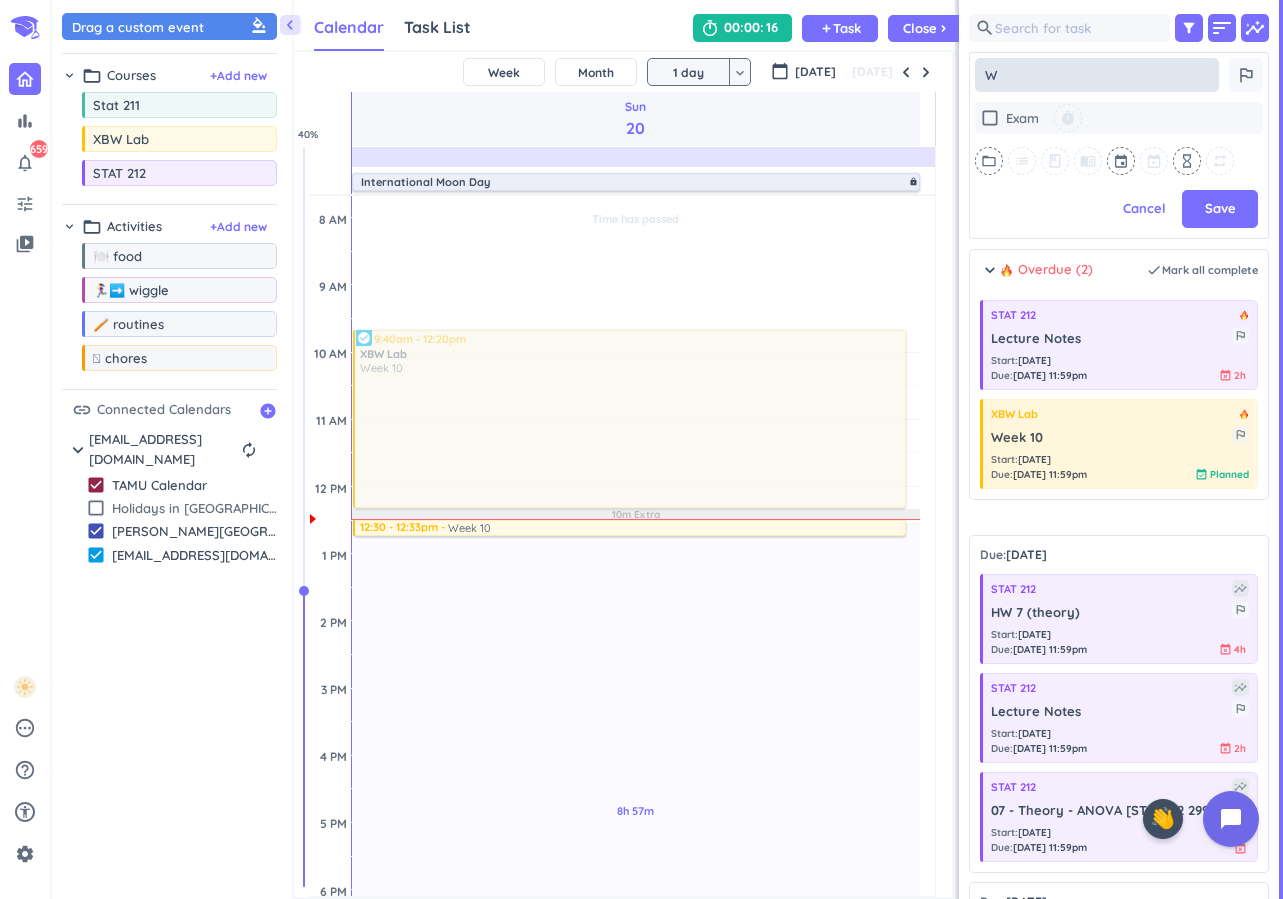 type on "x" 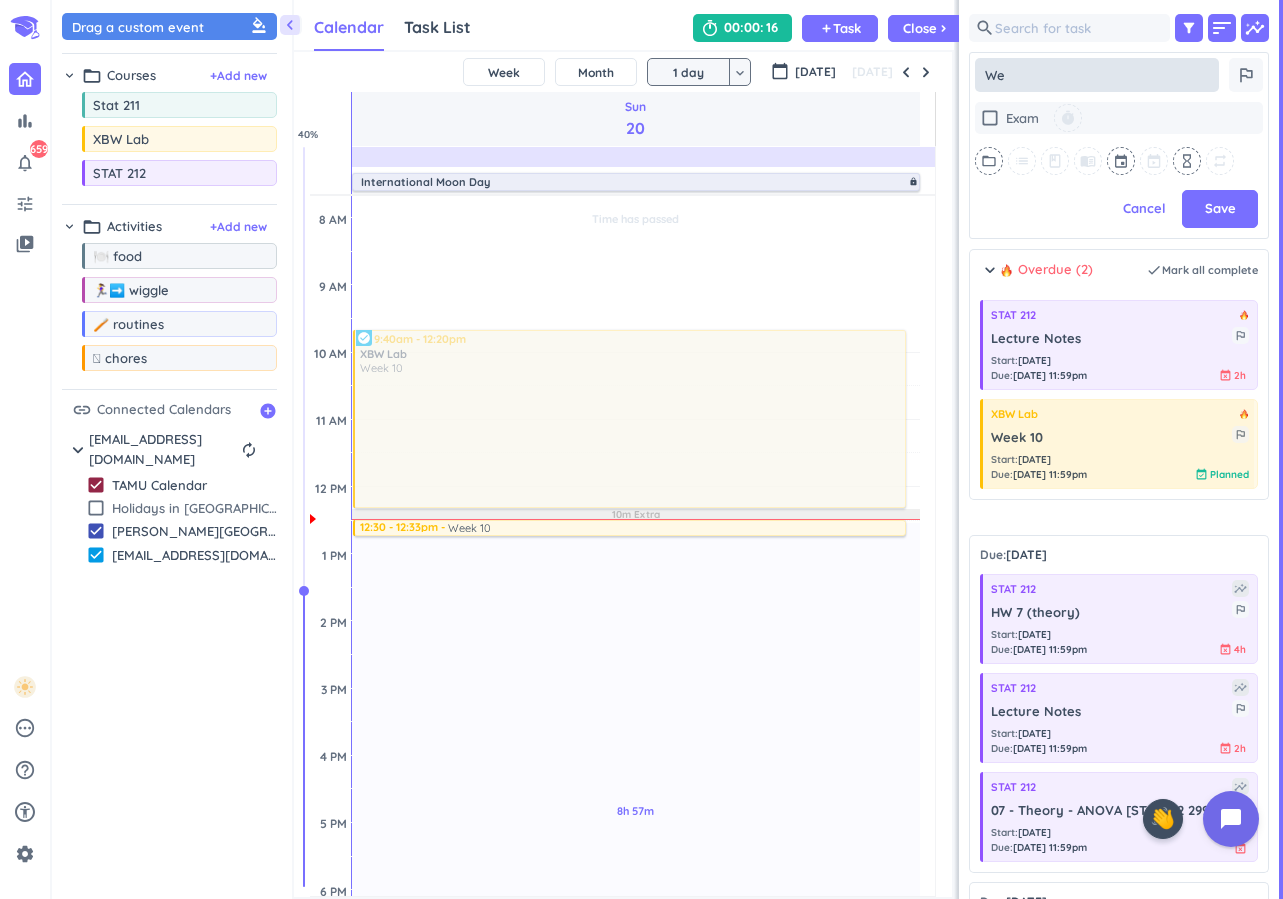 type on "x" 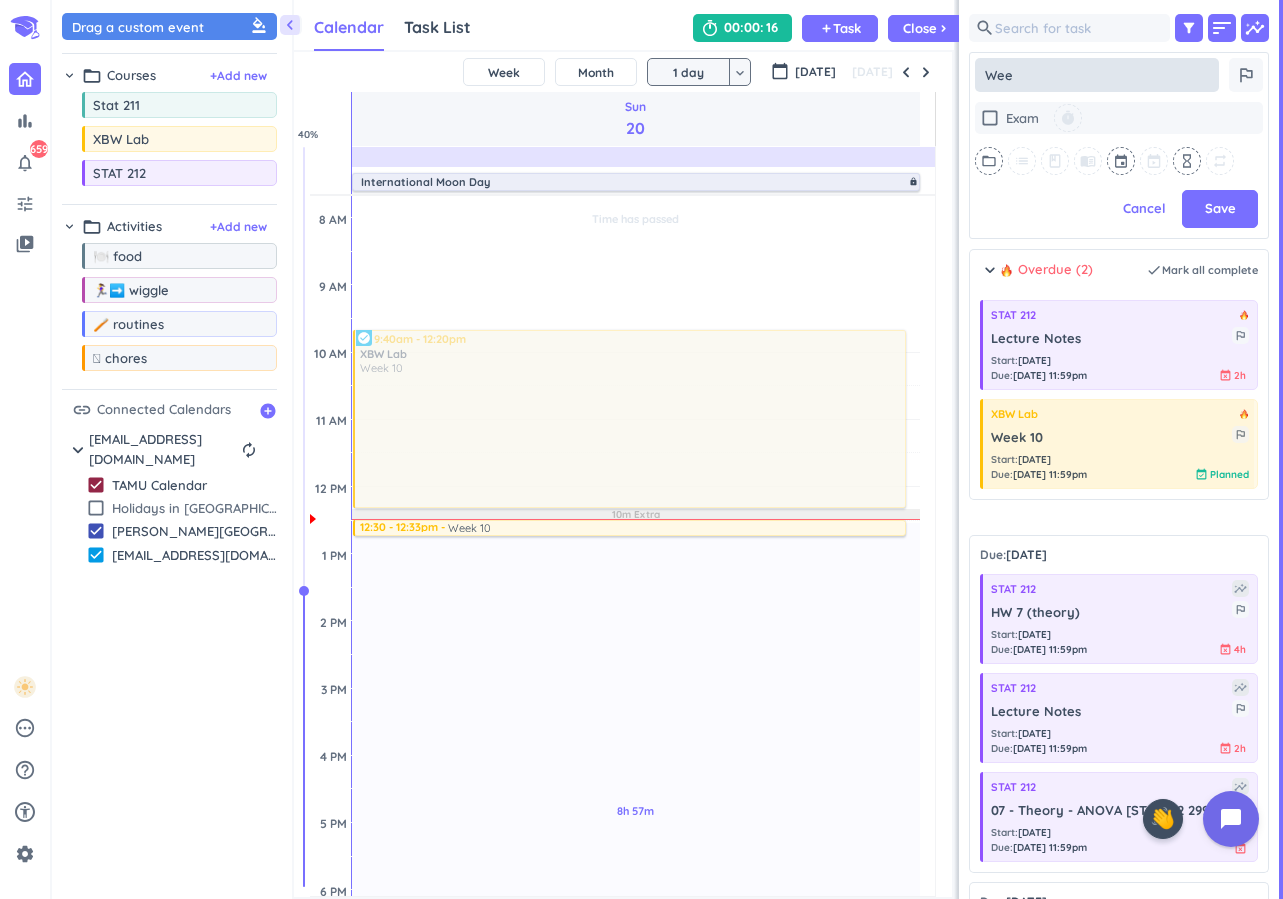 type on "x" 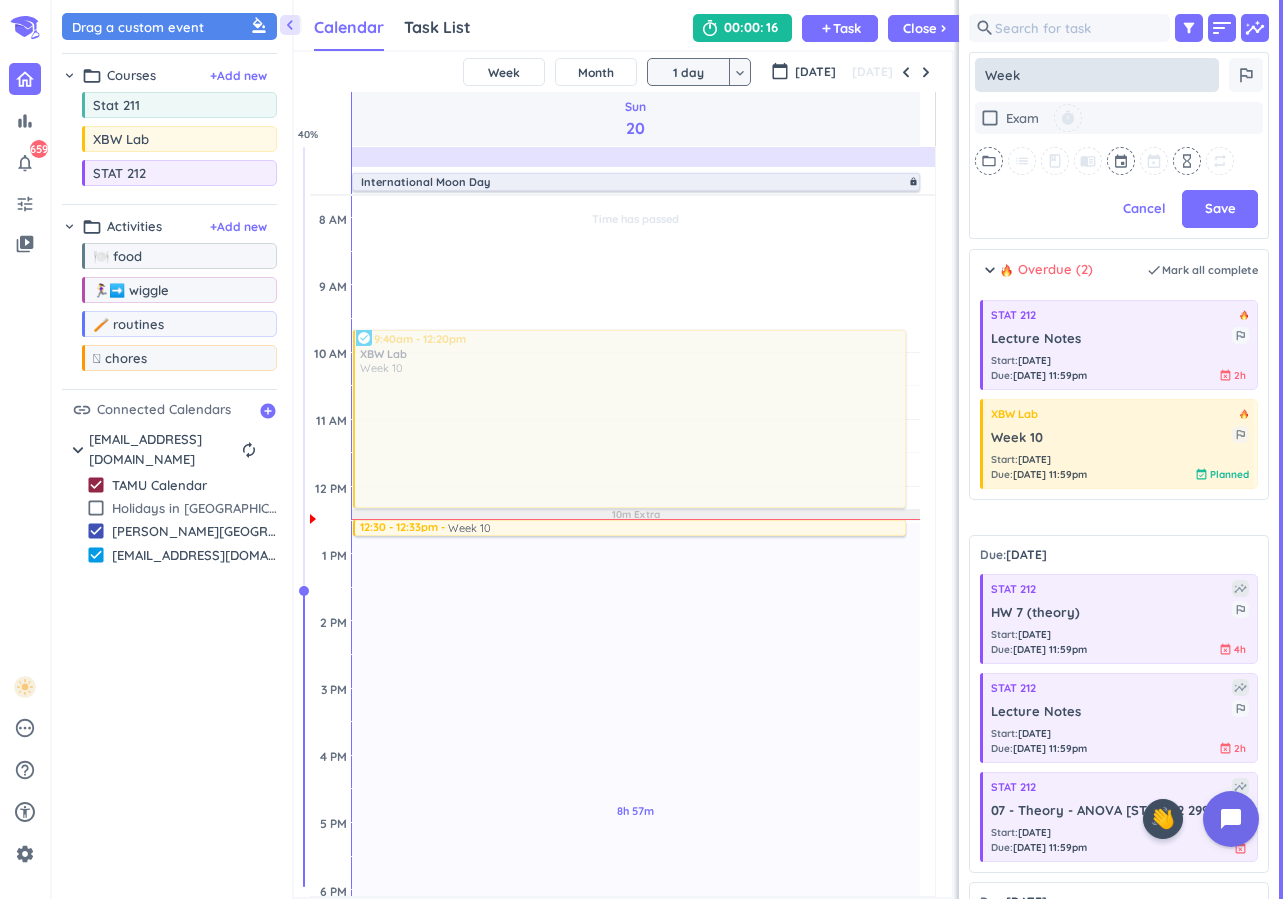 type on "x" 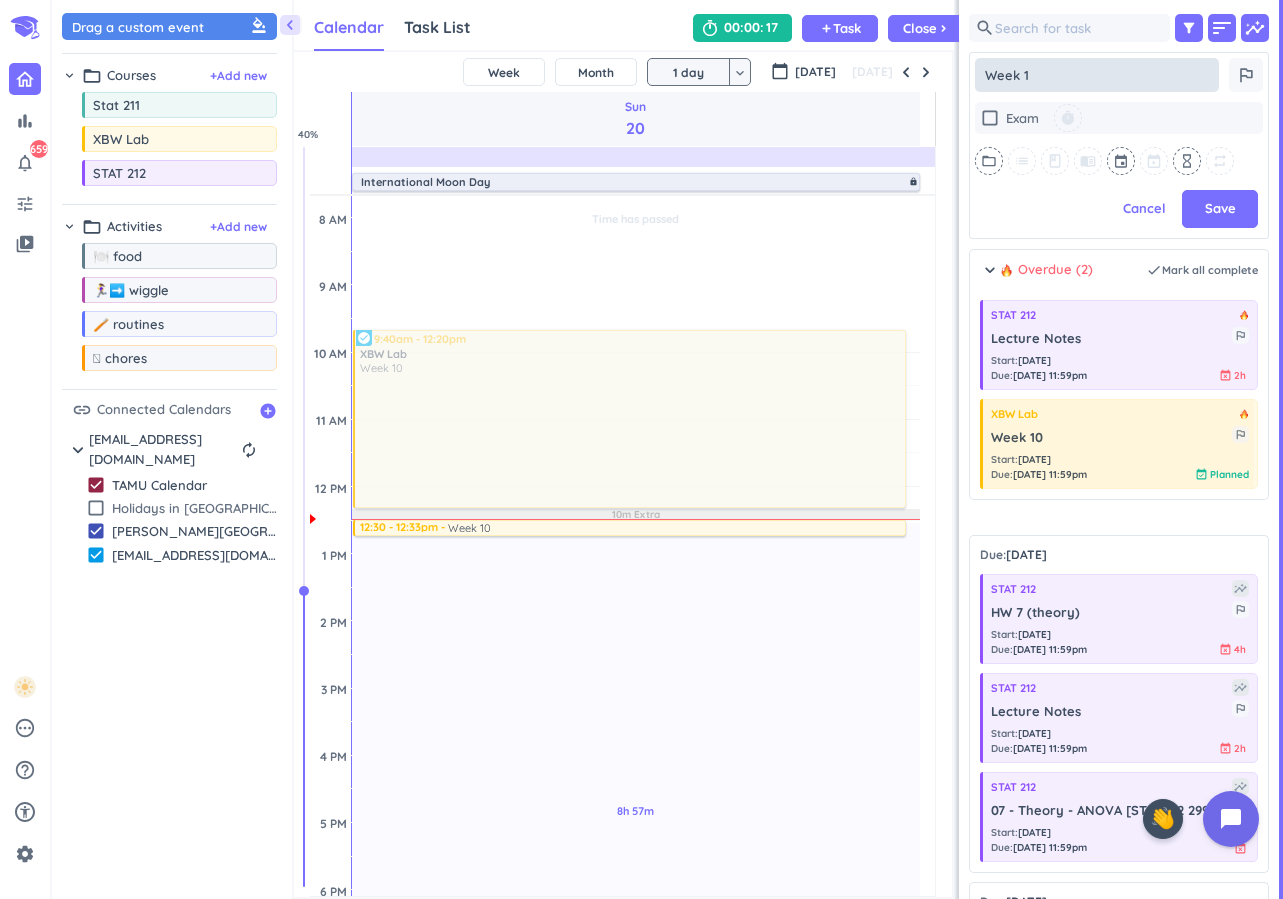 type on "x" 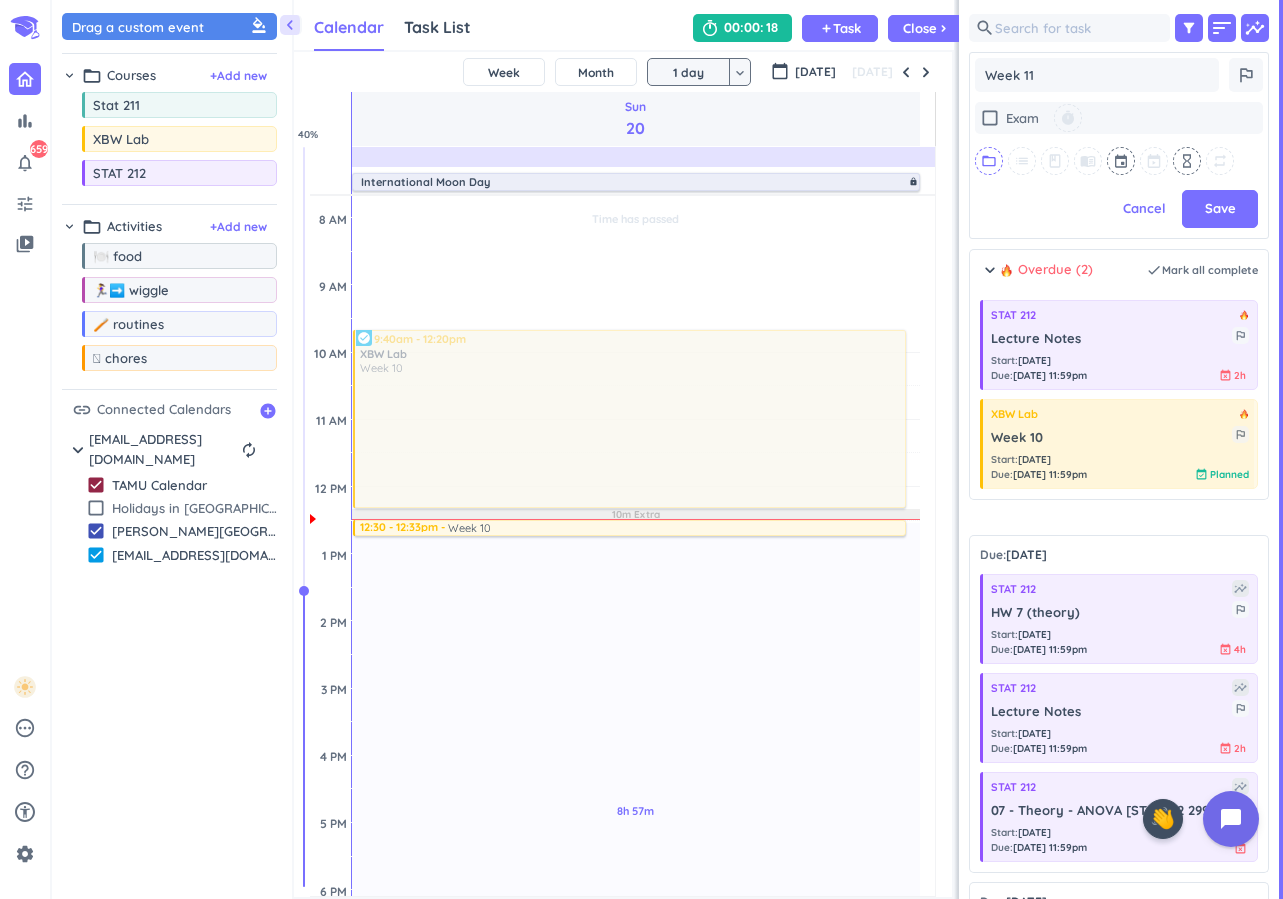 type on "Week 11" 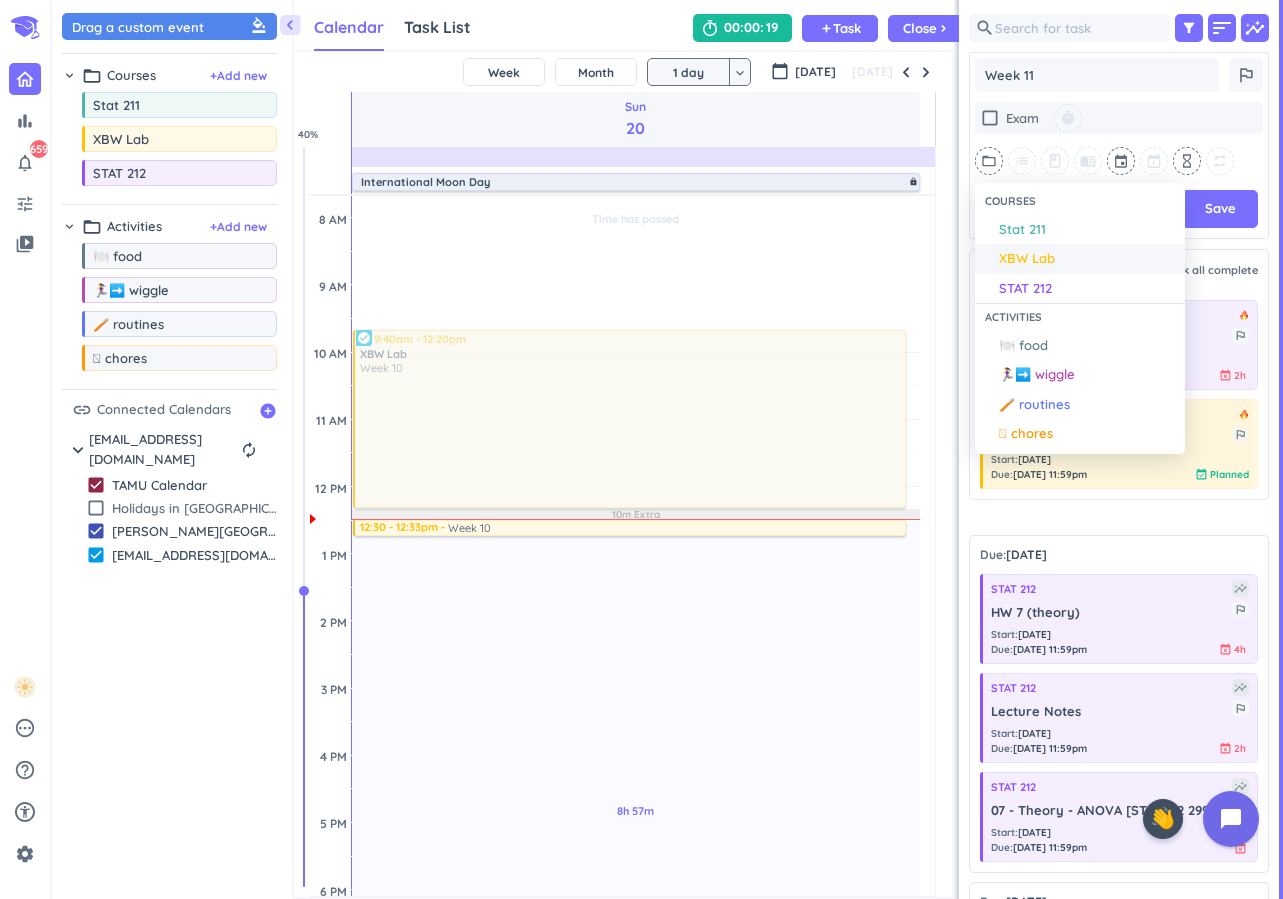 click on "XBW Lab" at bounding box center [1027, 259] 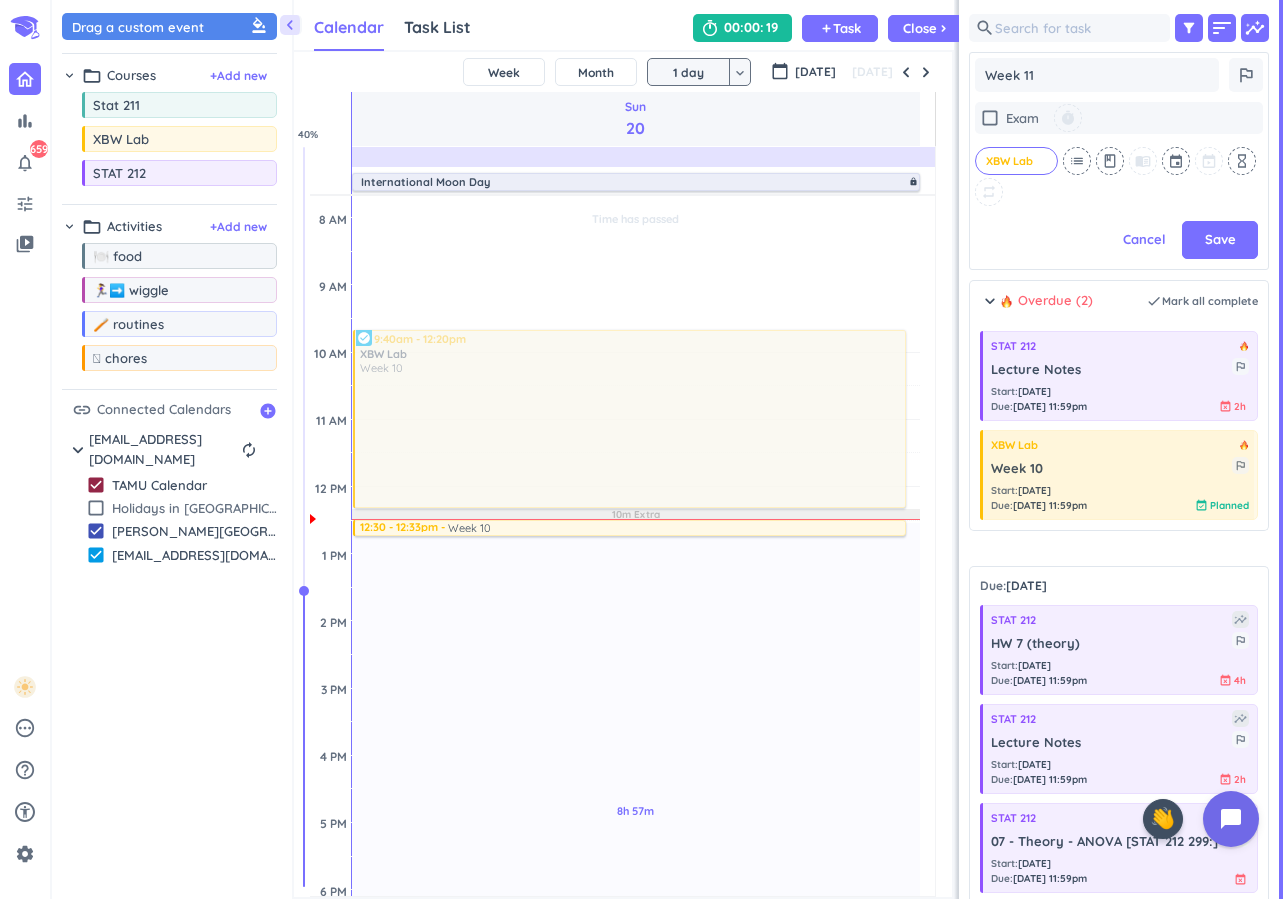 scroll, scrollTop: 605, scrollLeft: 285, axis: both 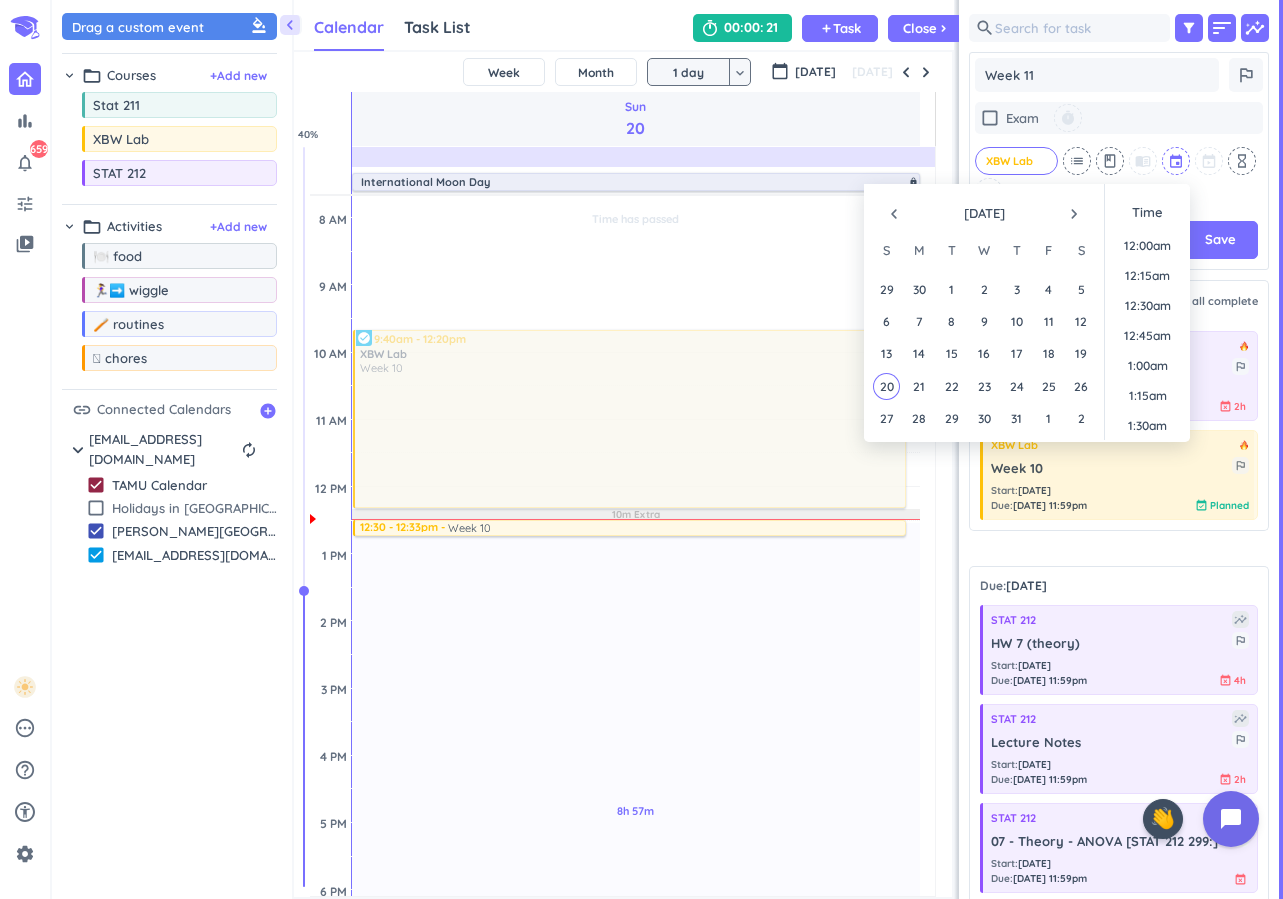 click at bounding box center [1177, 161] 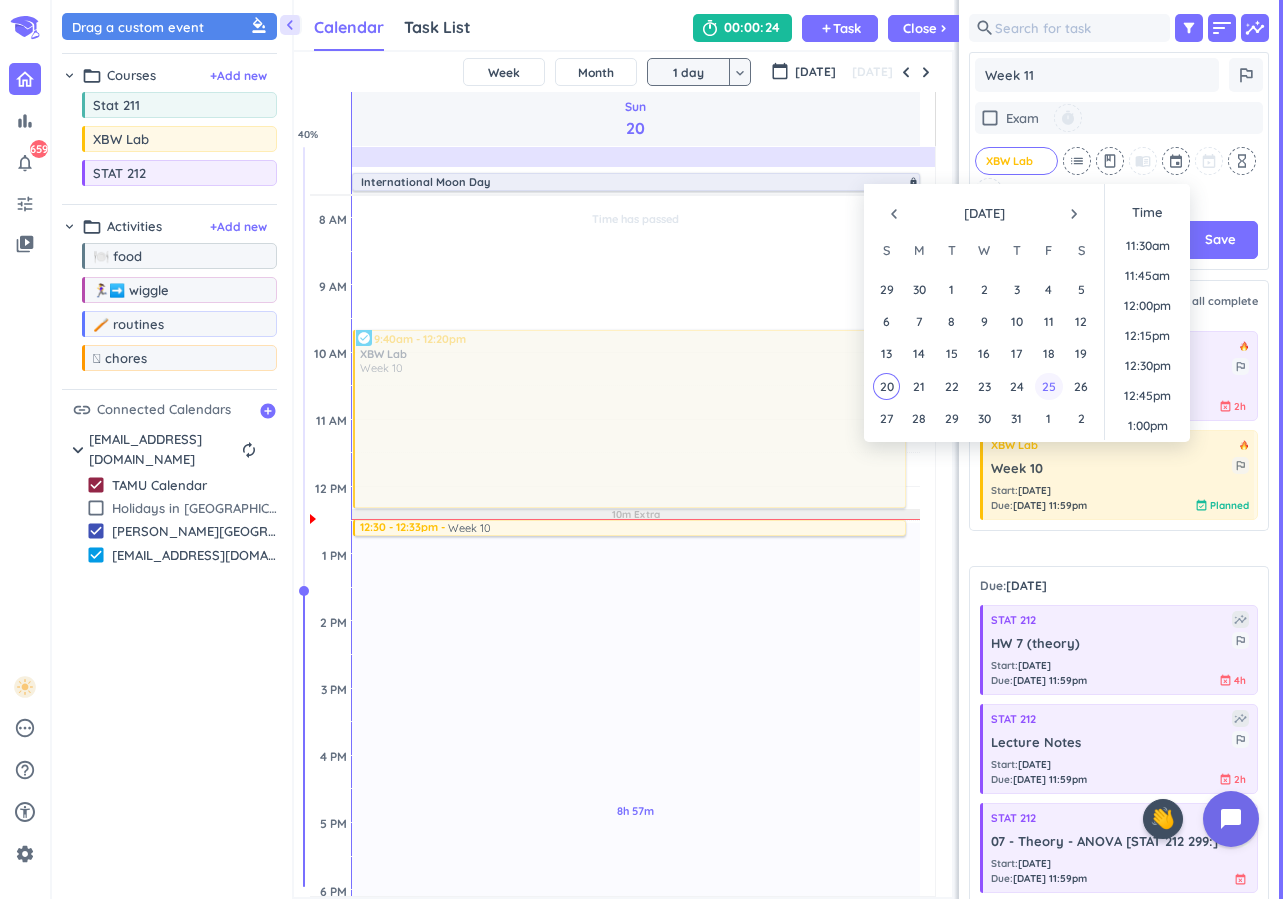 click on "25" at bounding box center [1048, 386] 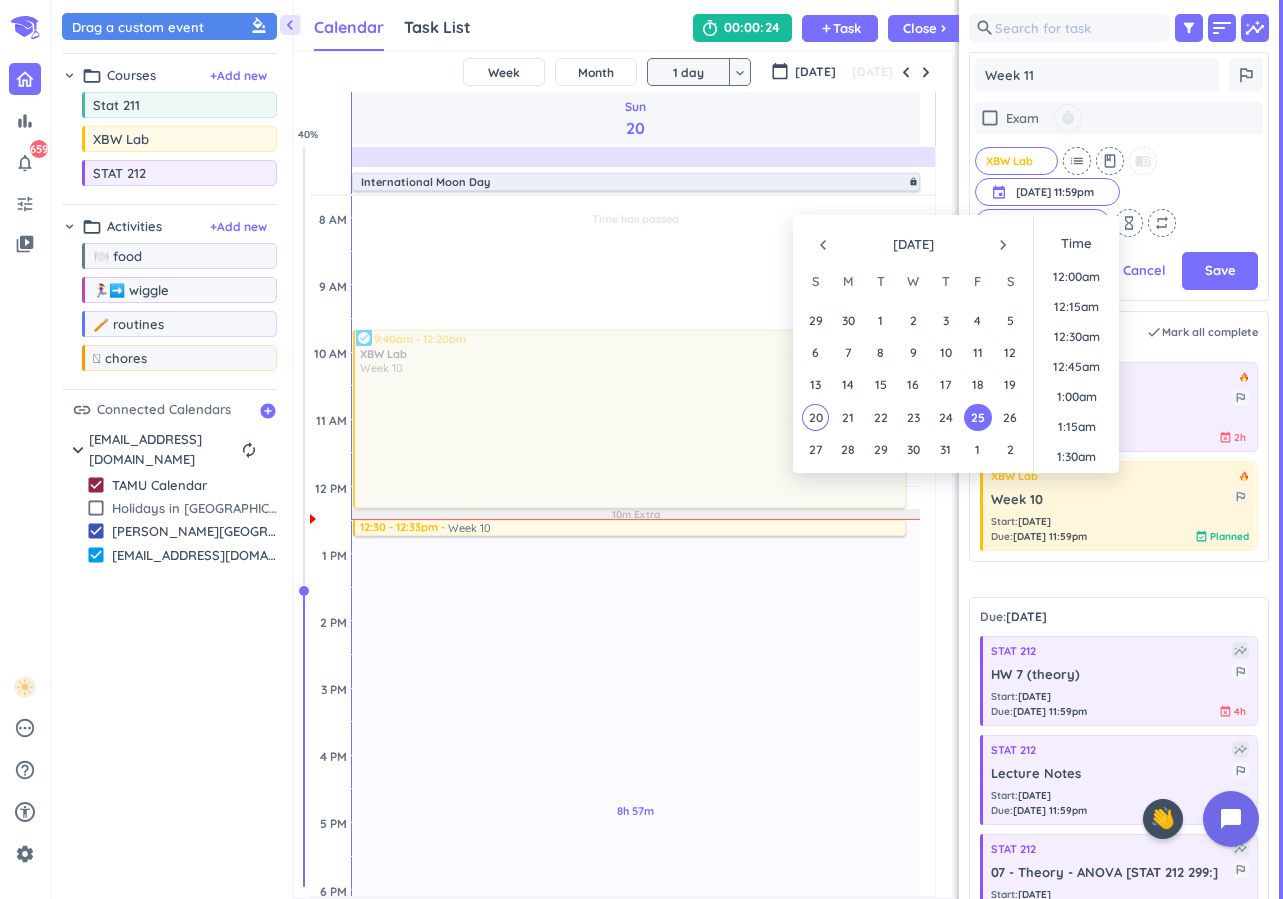 type on "x" 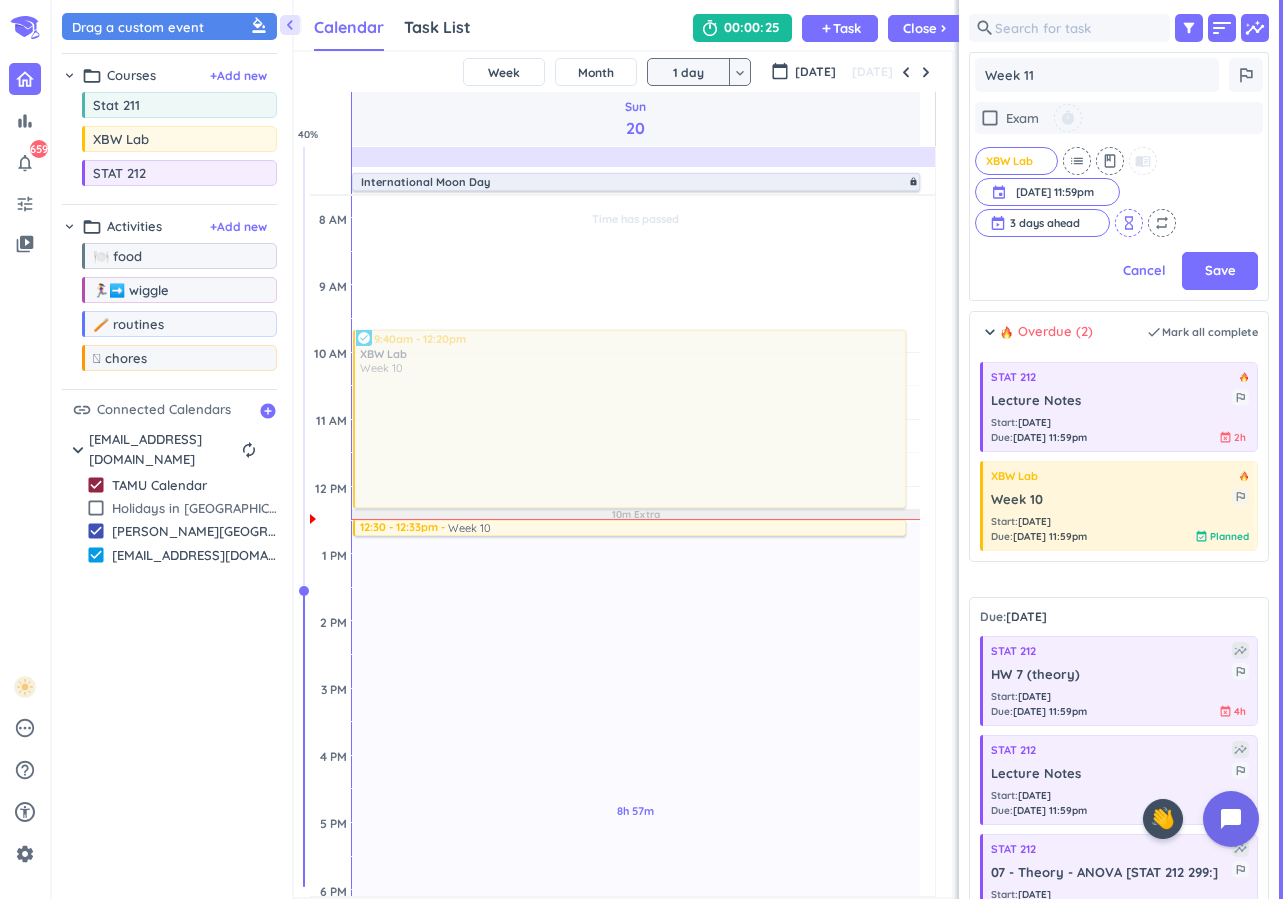 click on "hourglass_empty" at bounding box center [1129, 223] 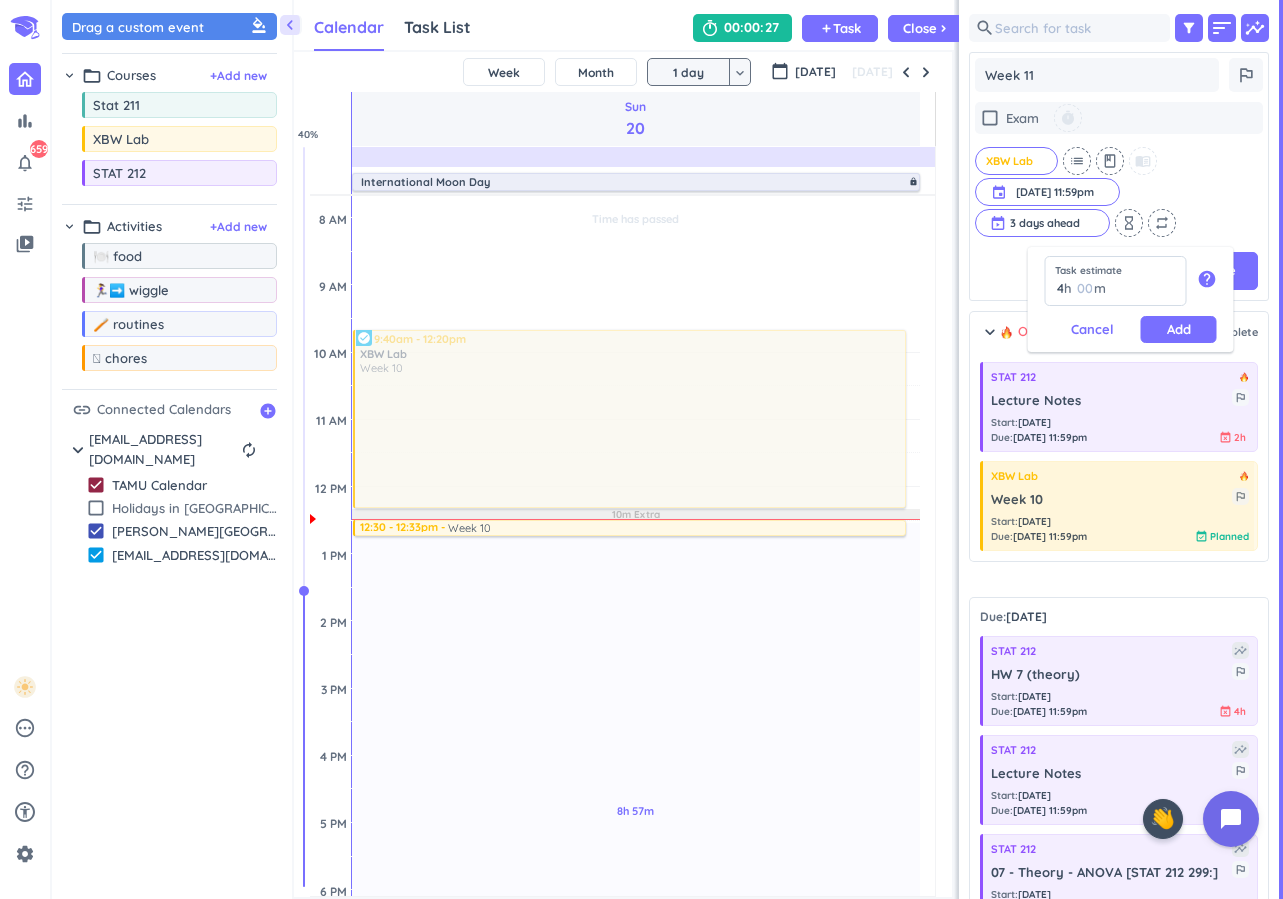 type on "4" 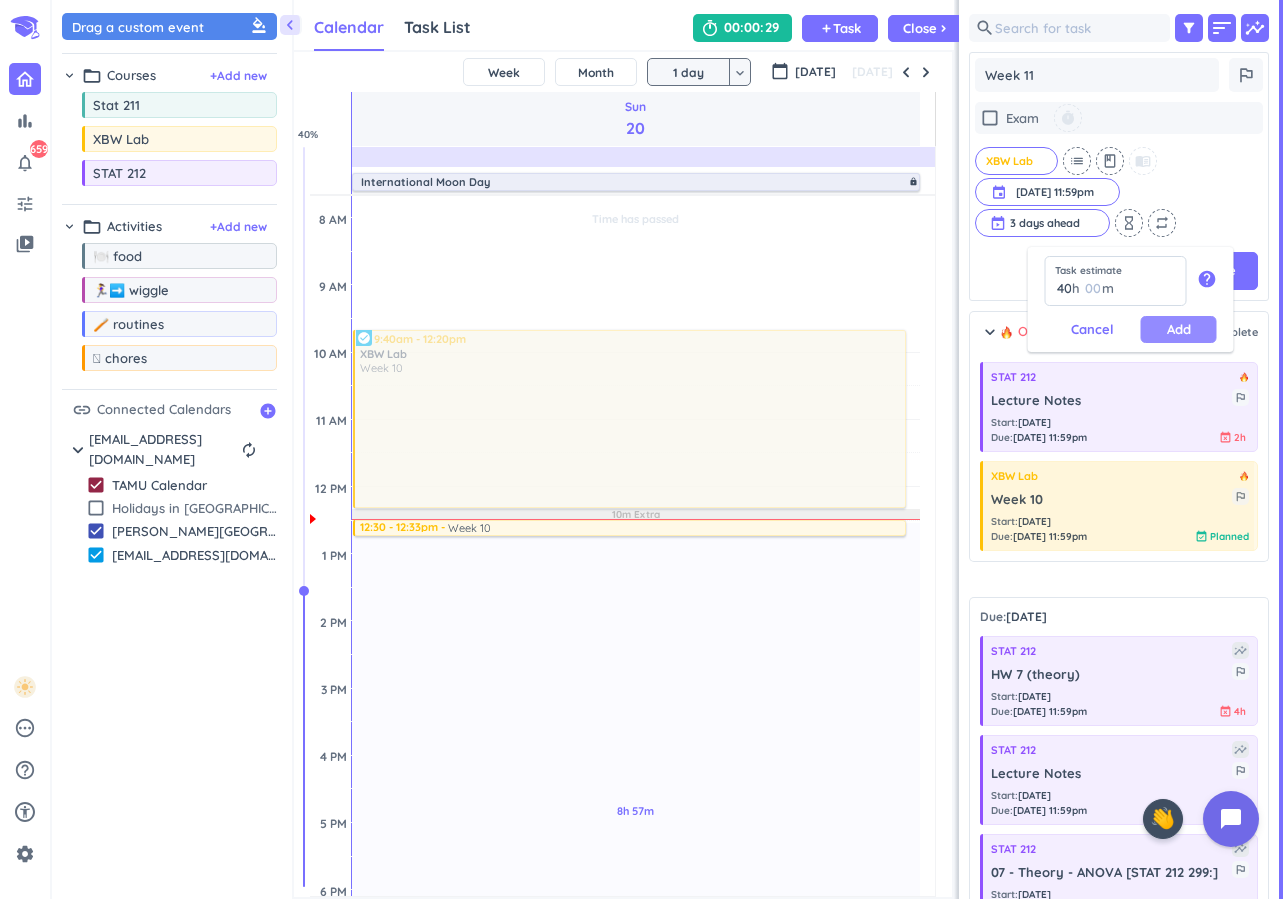 type on "40" 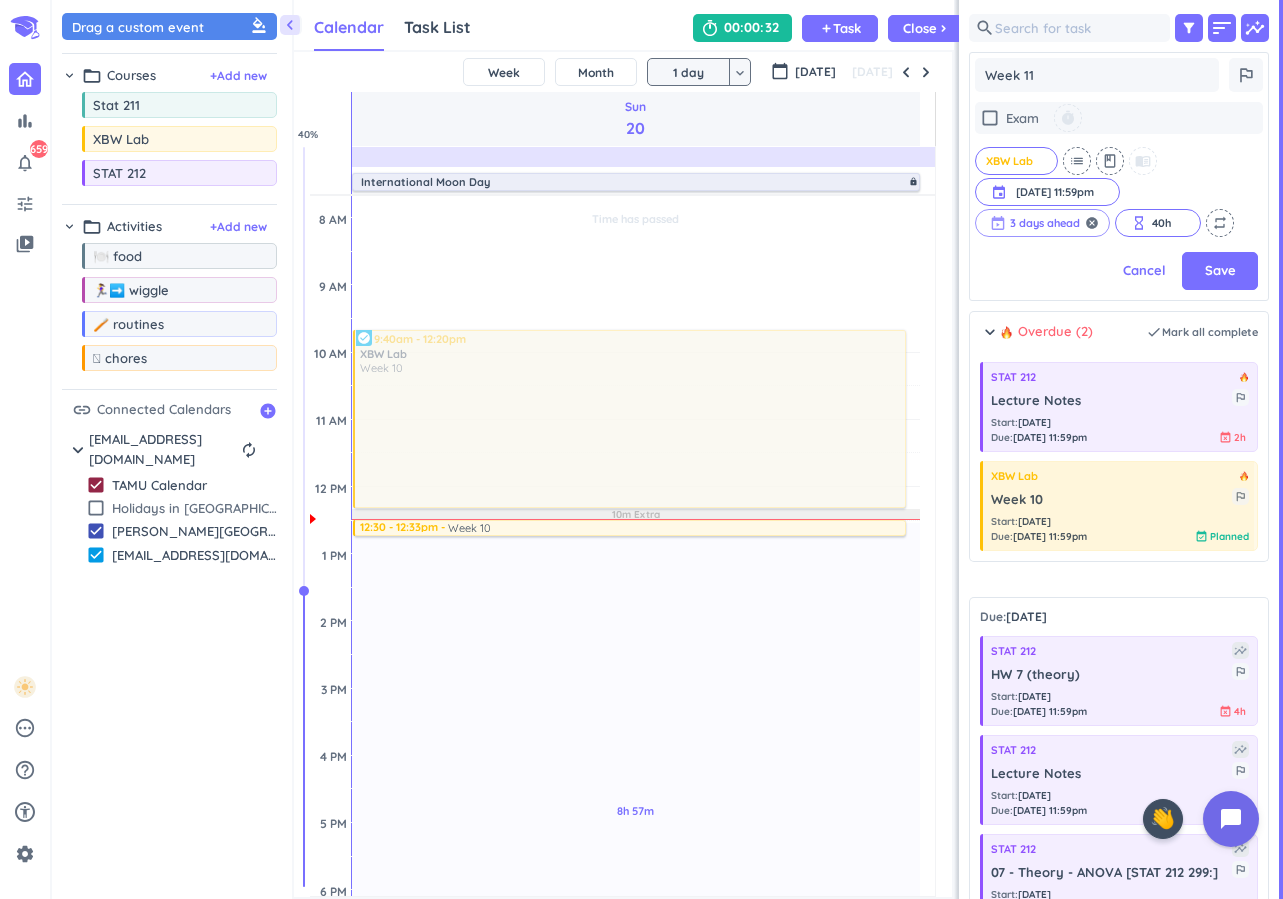 click at bounding box center [1042, 223] 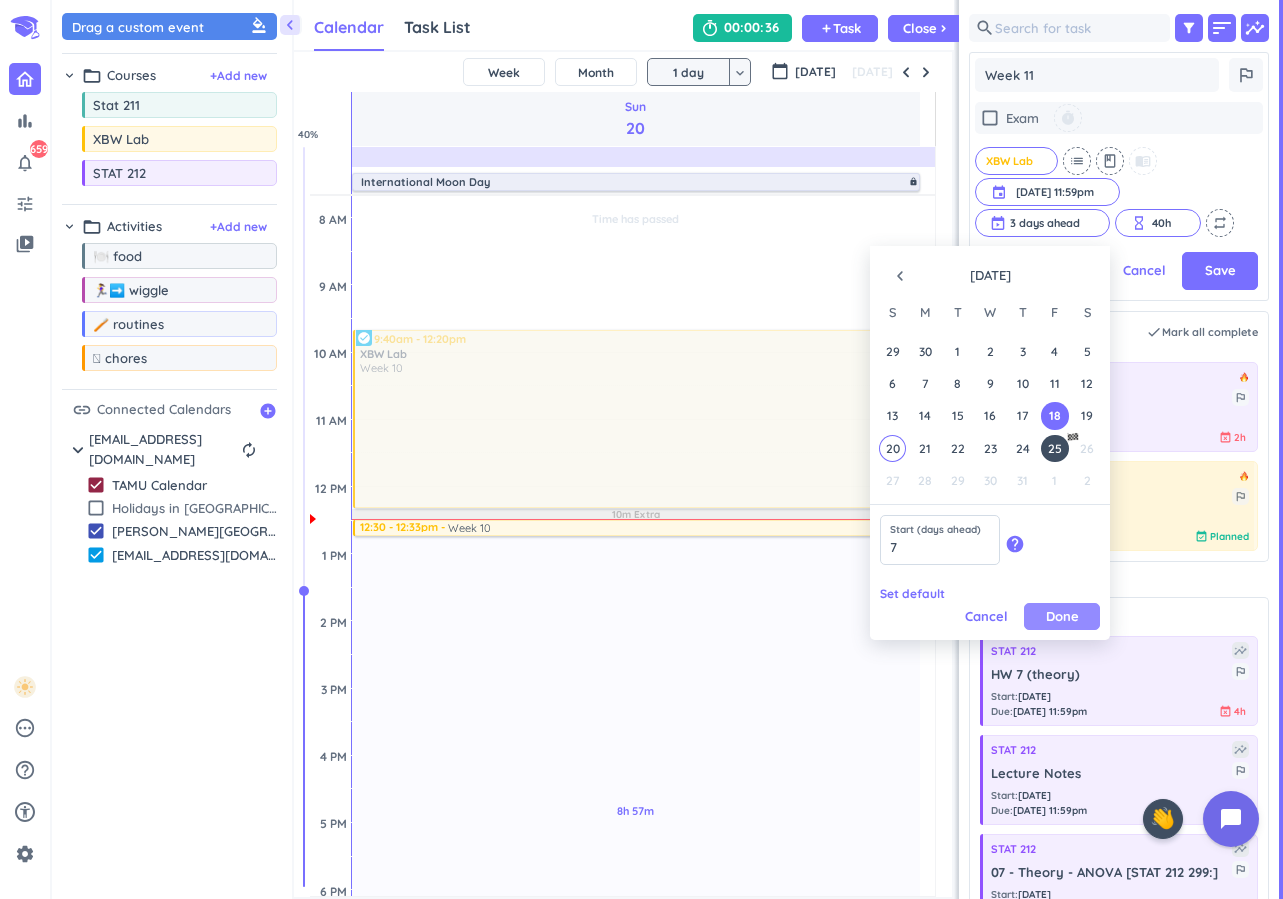 click on "Done" at bounding box center (1062, 616) 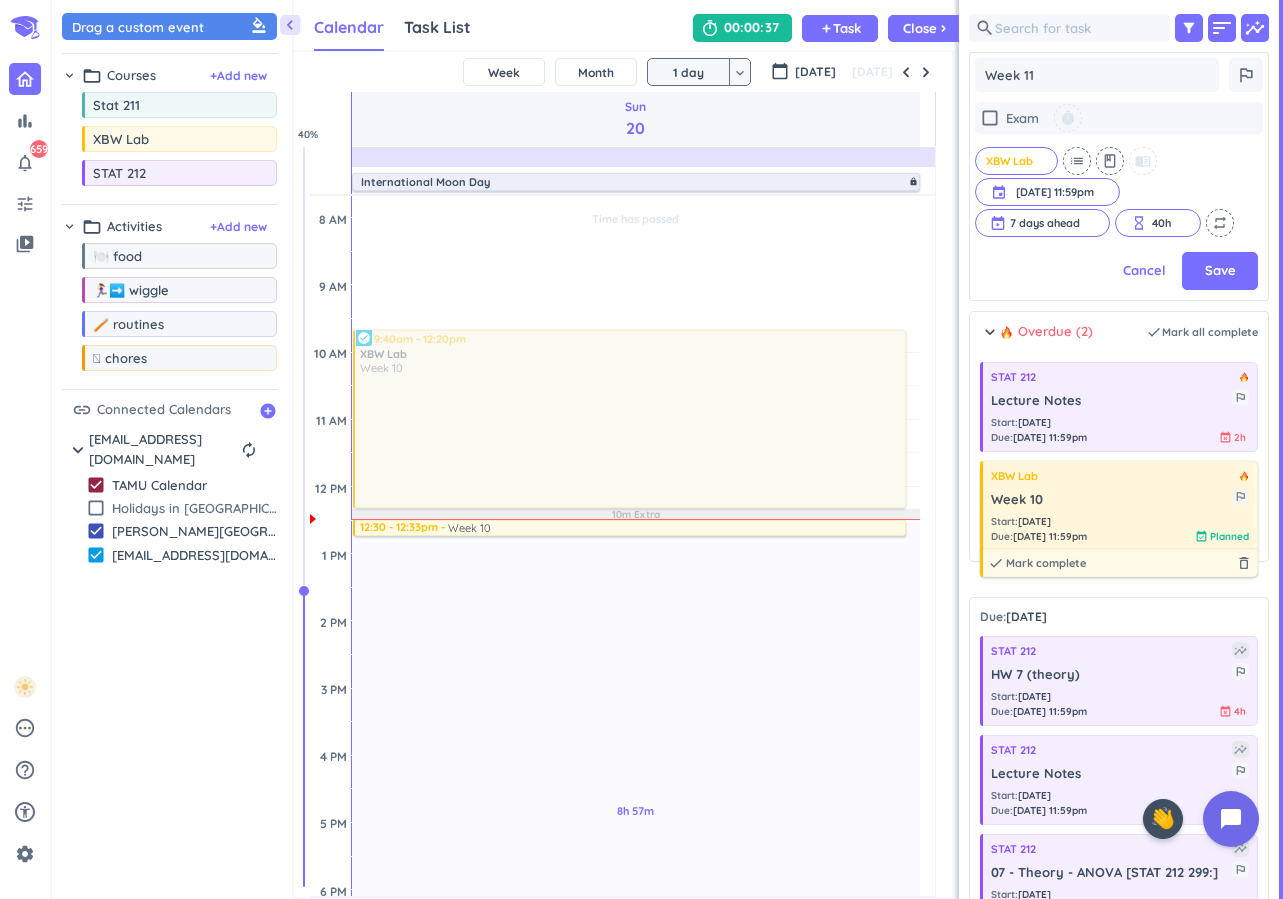 click on "Save" at bounding box center [1220, 271] 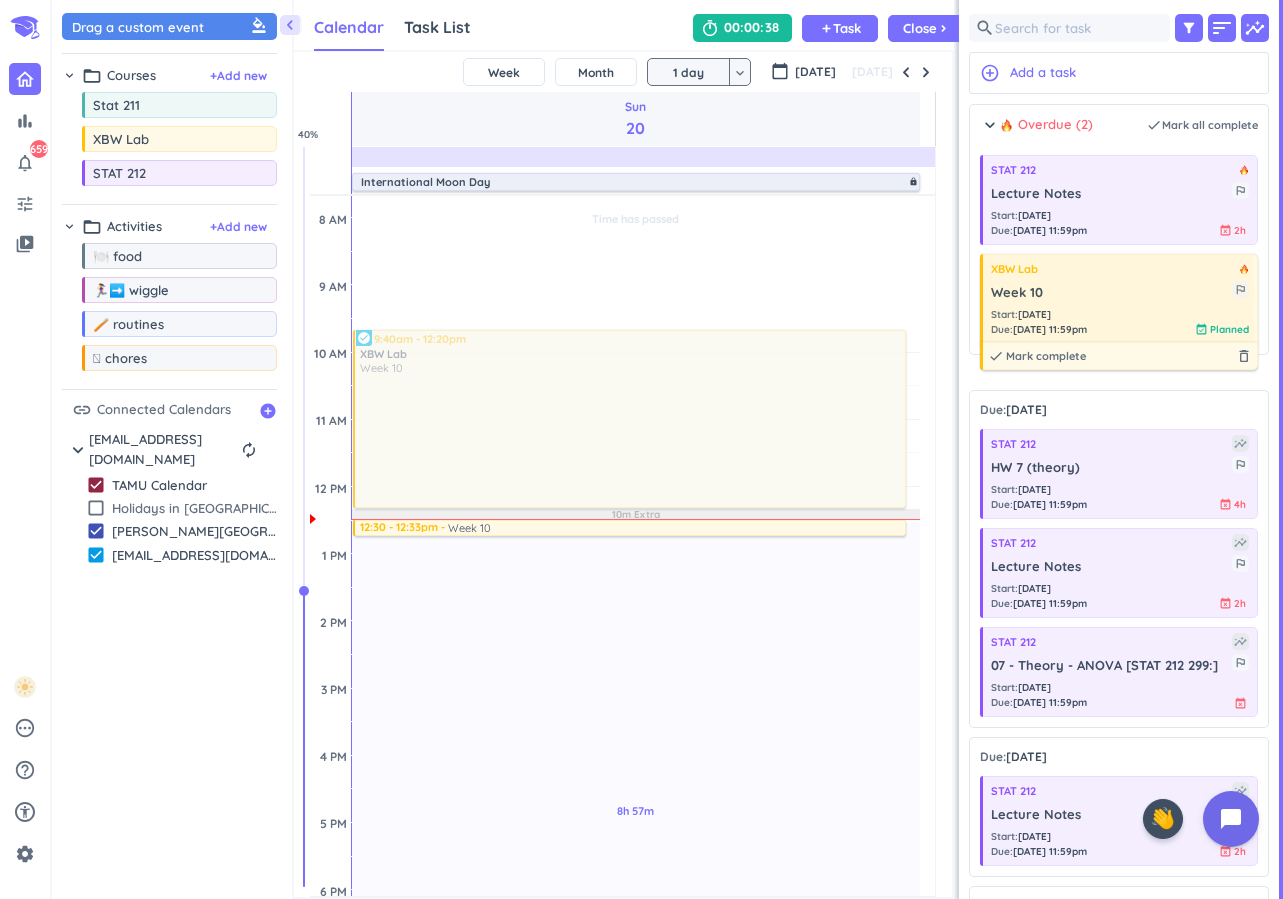 scroll, scrollTop: 16, scrollLeft: 16, axis: both 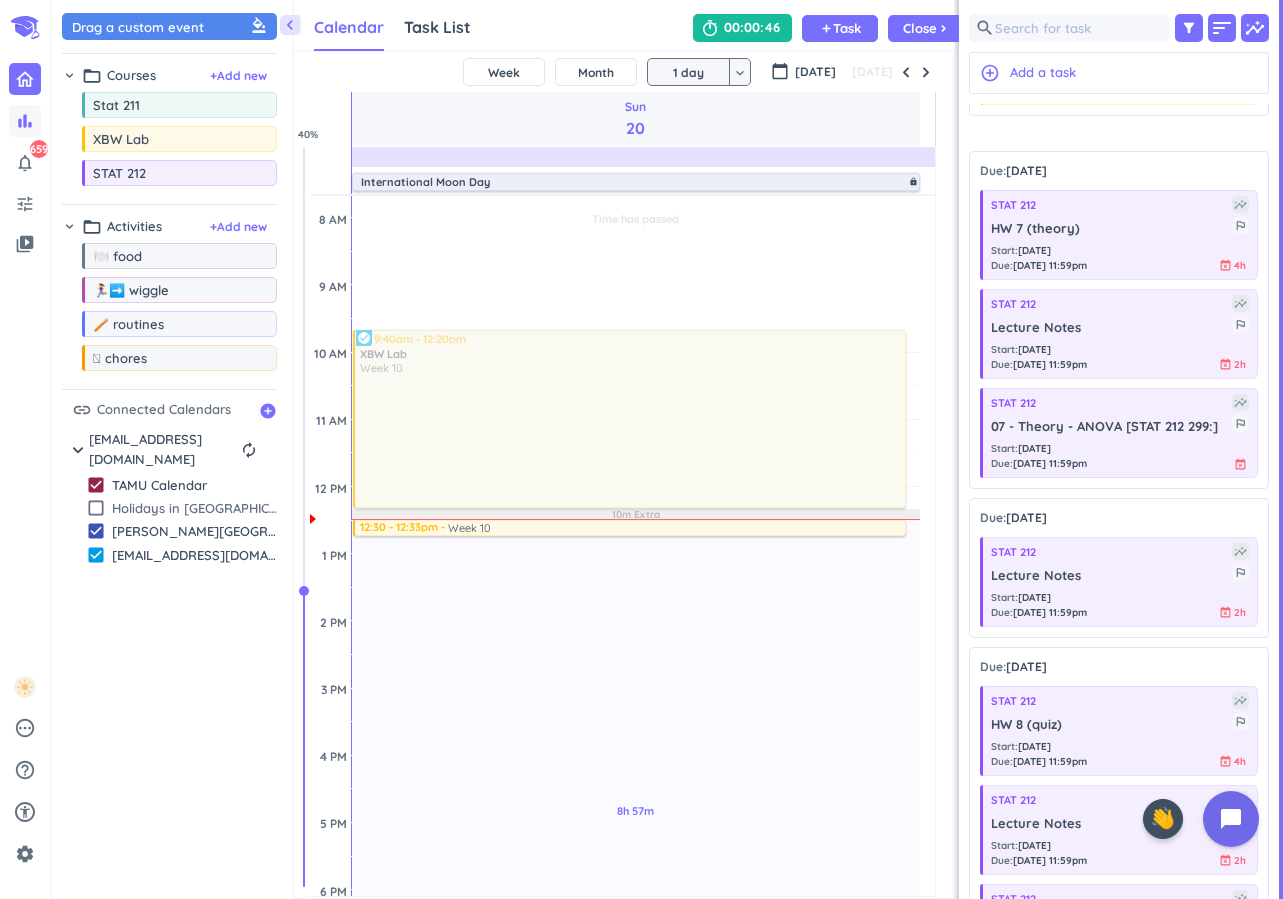 click on "bar_chart" at bounding box center [25, 121] 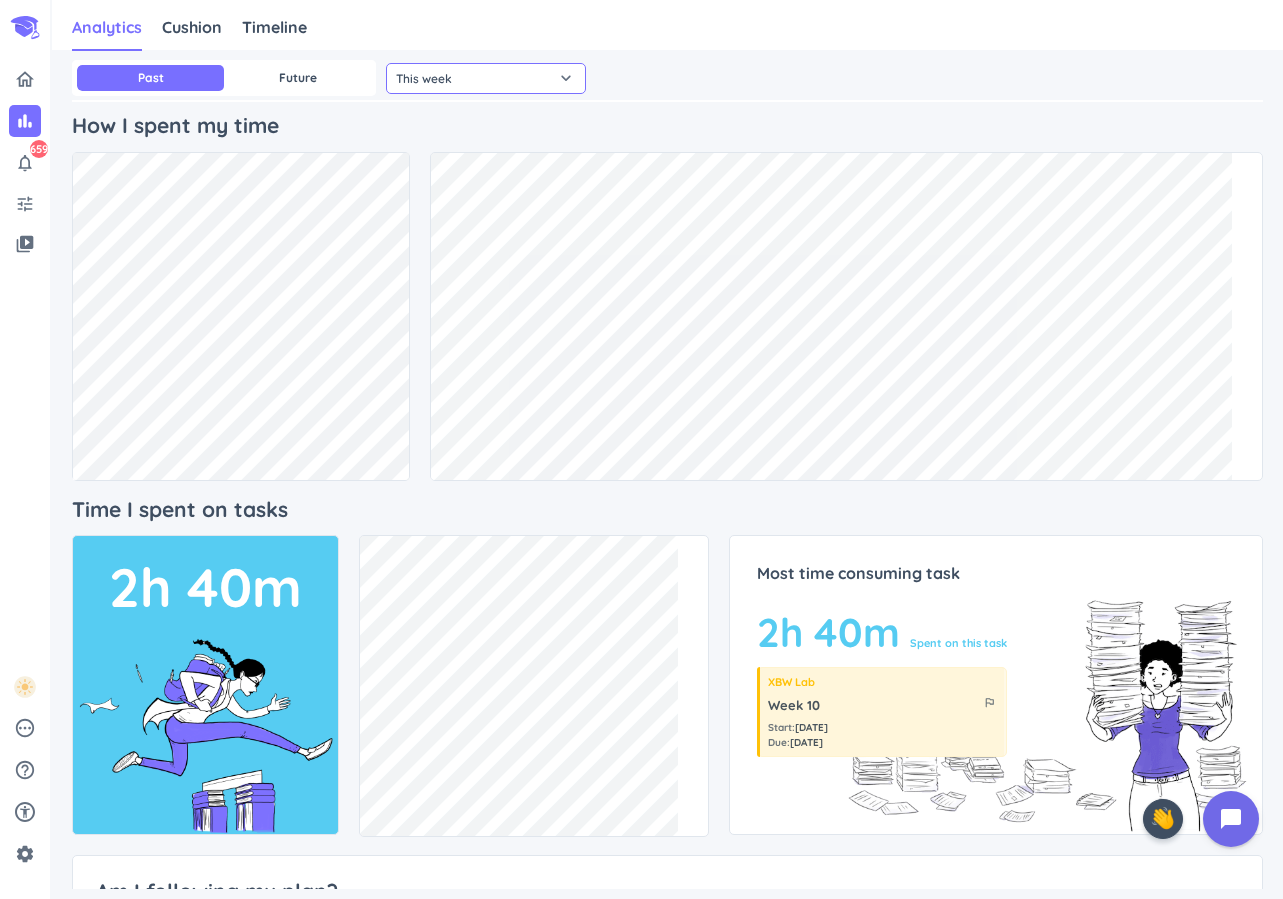 click on "This week" 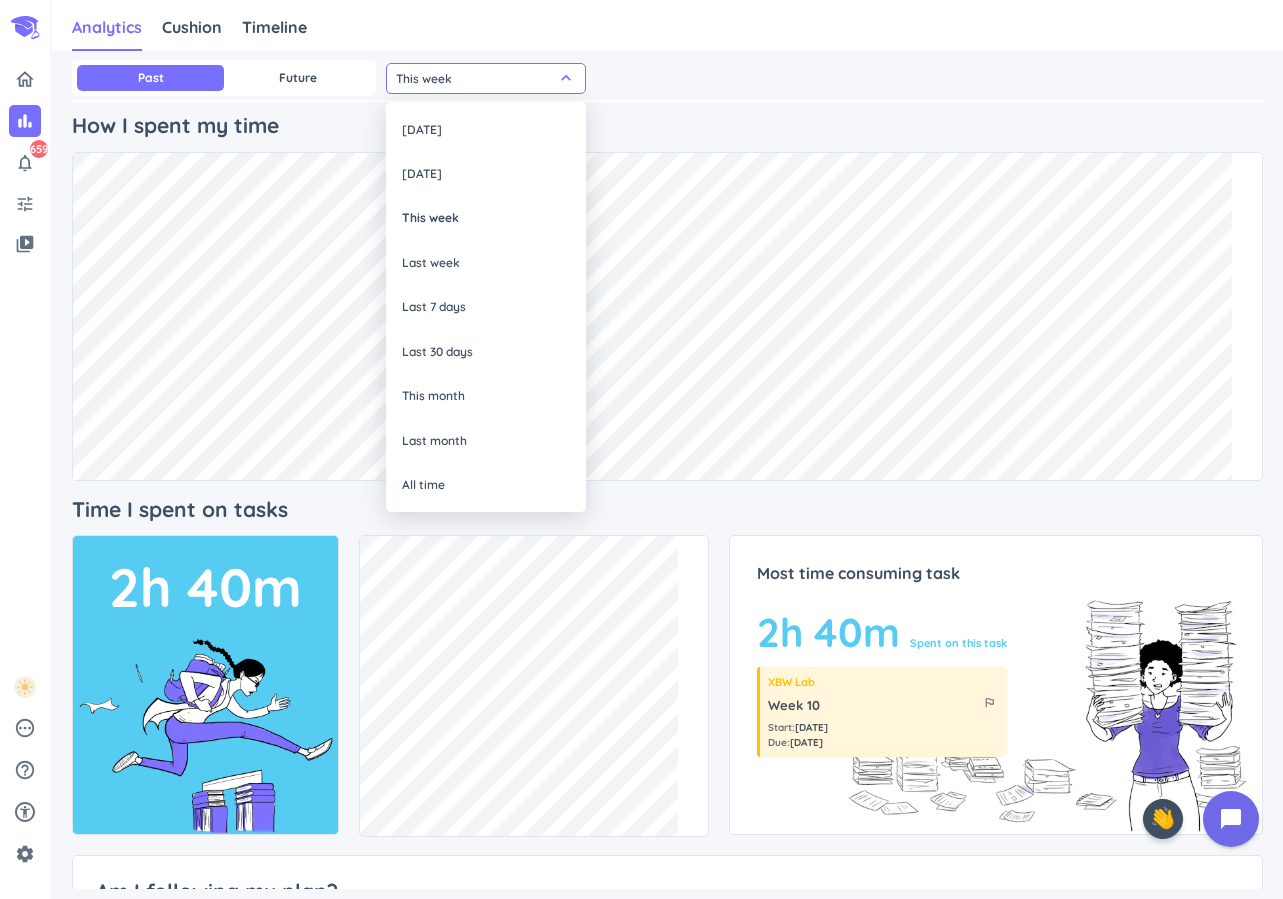 click at bounding box center (641, 449) 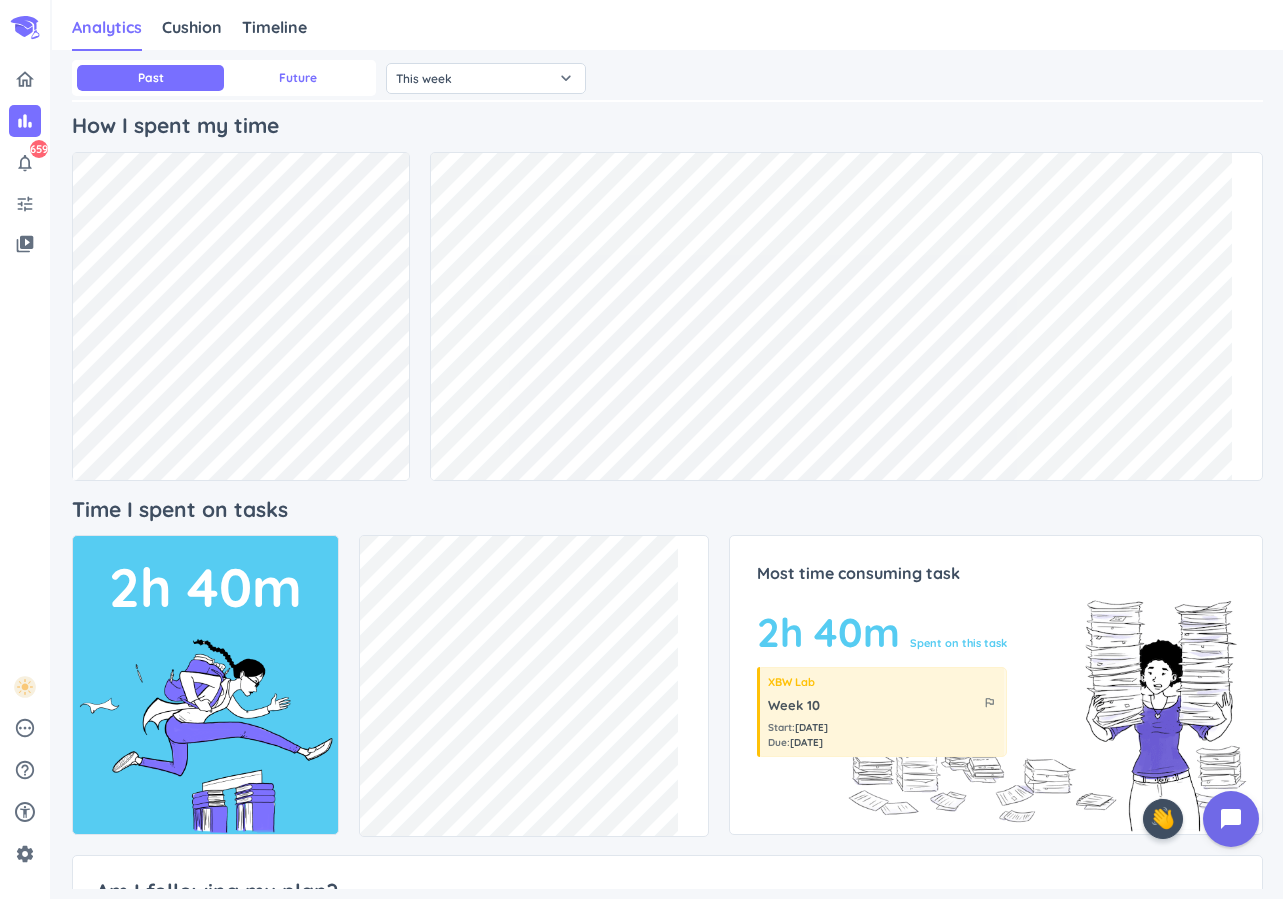 click on "Future" at bounding box center [297, 78] 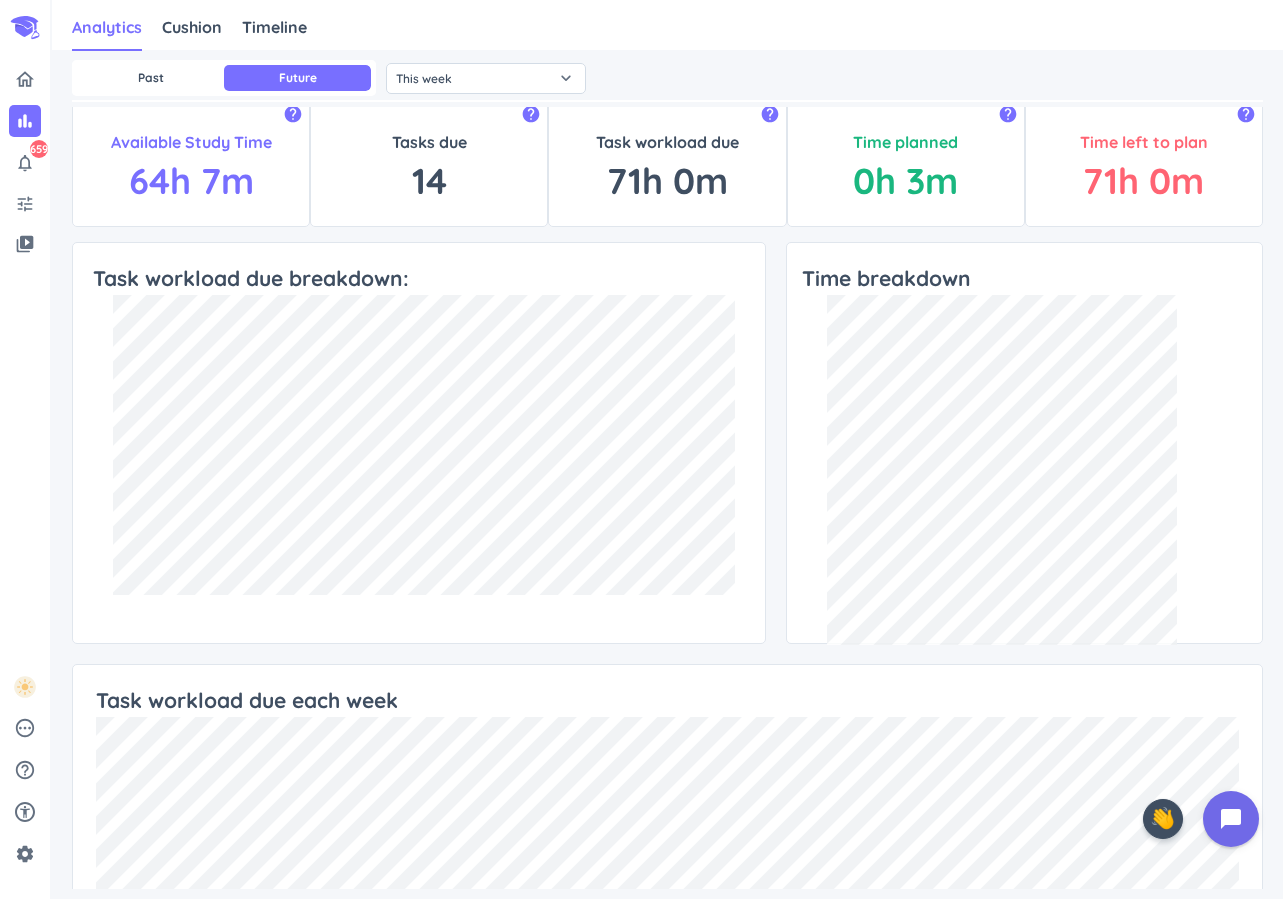 scroll, scrollTop: 285, scrollLeft: 0, axis: vertical 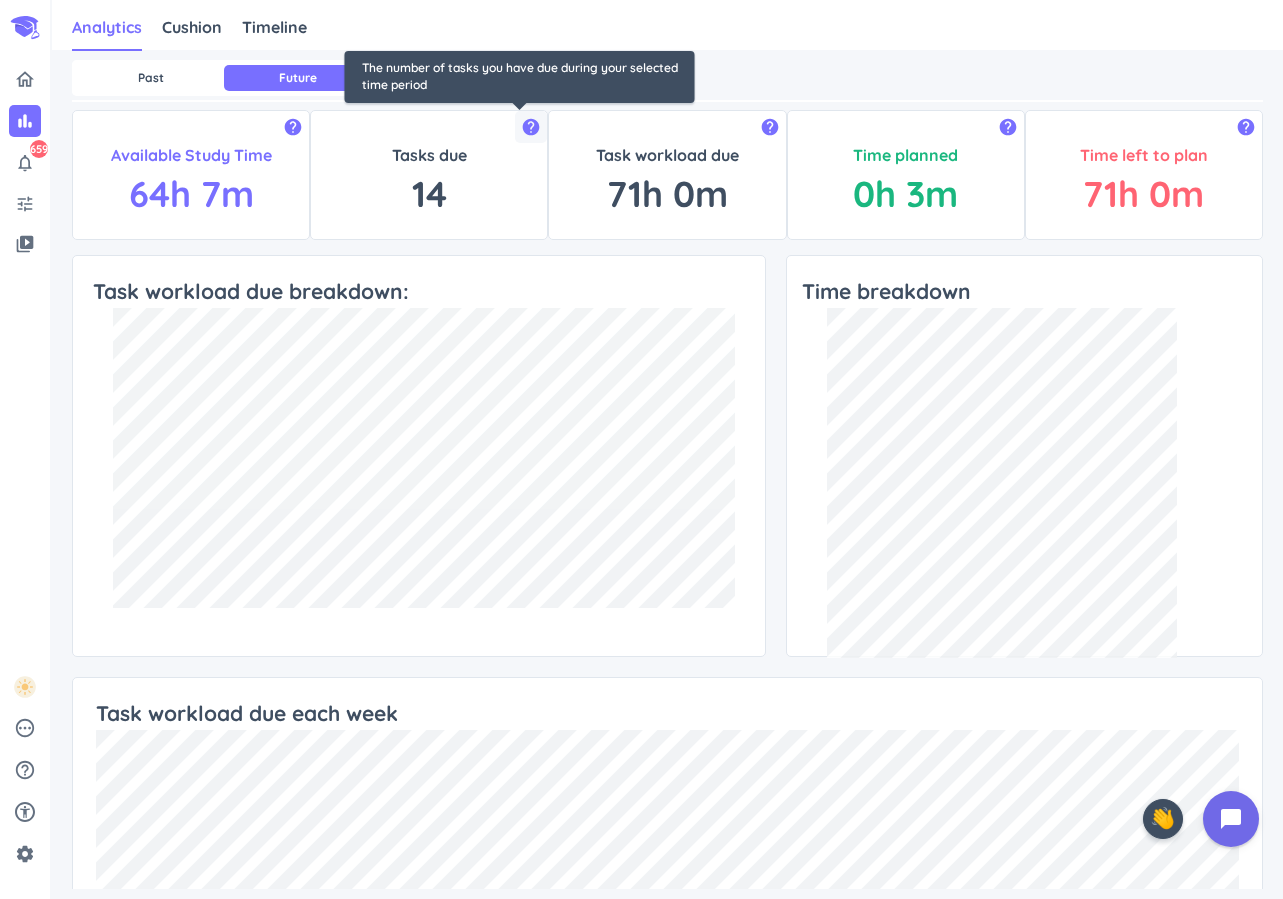click on "help" at bounding box center (531, 127) 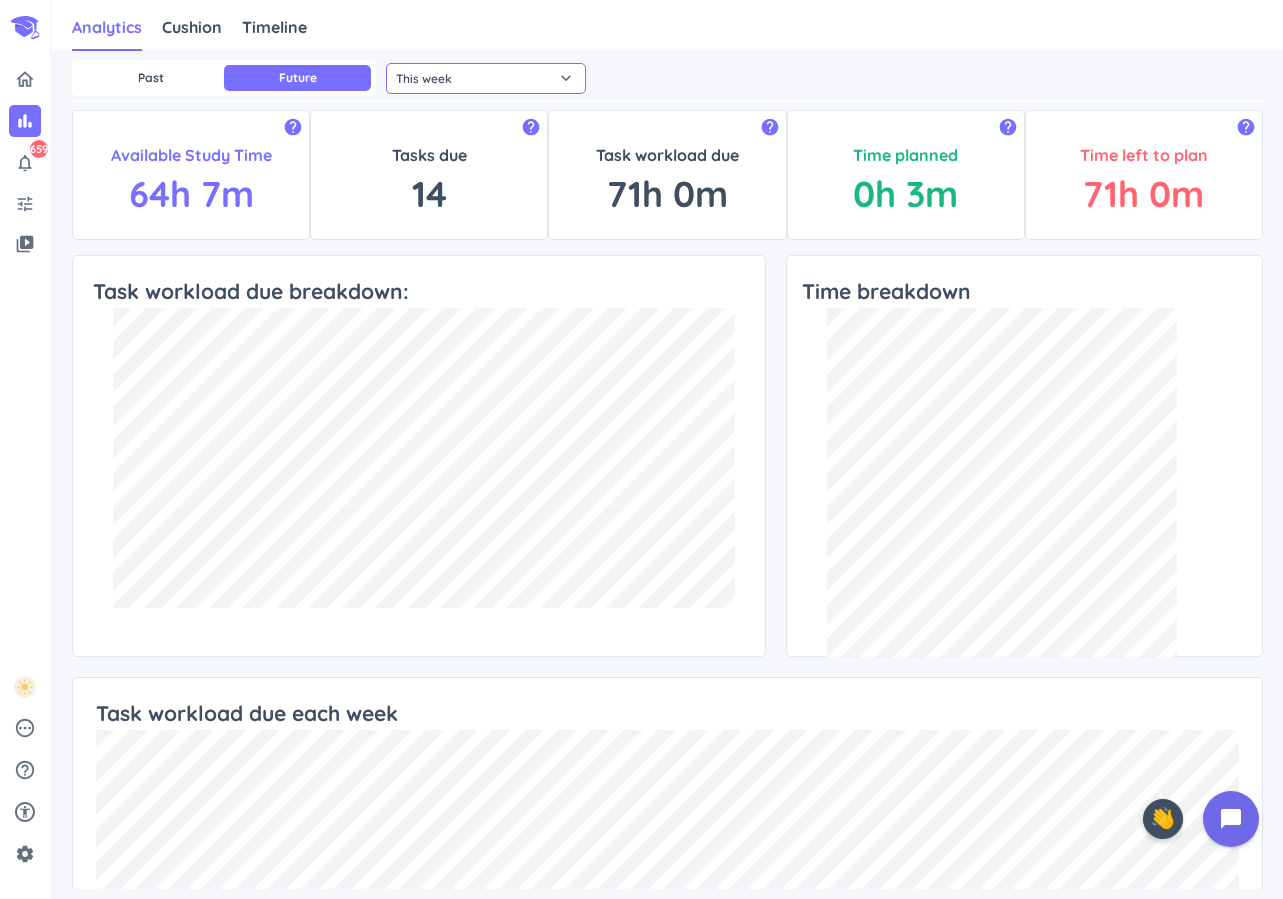 click on "This week" 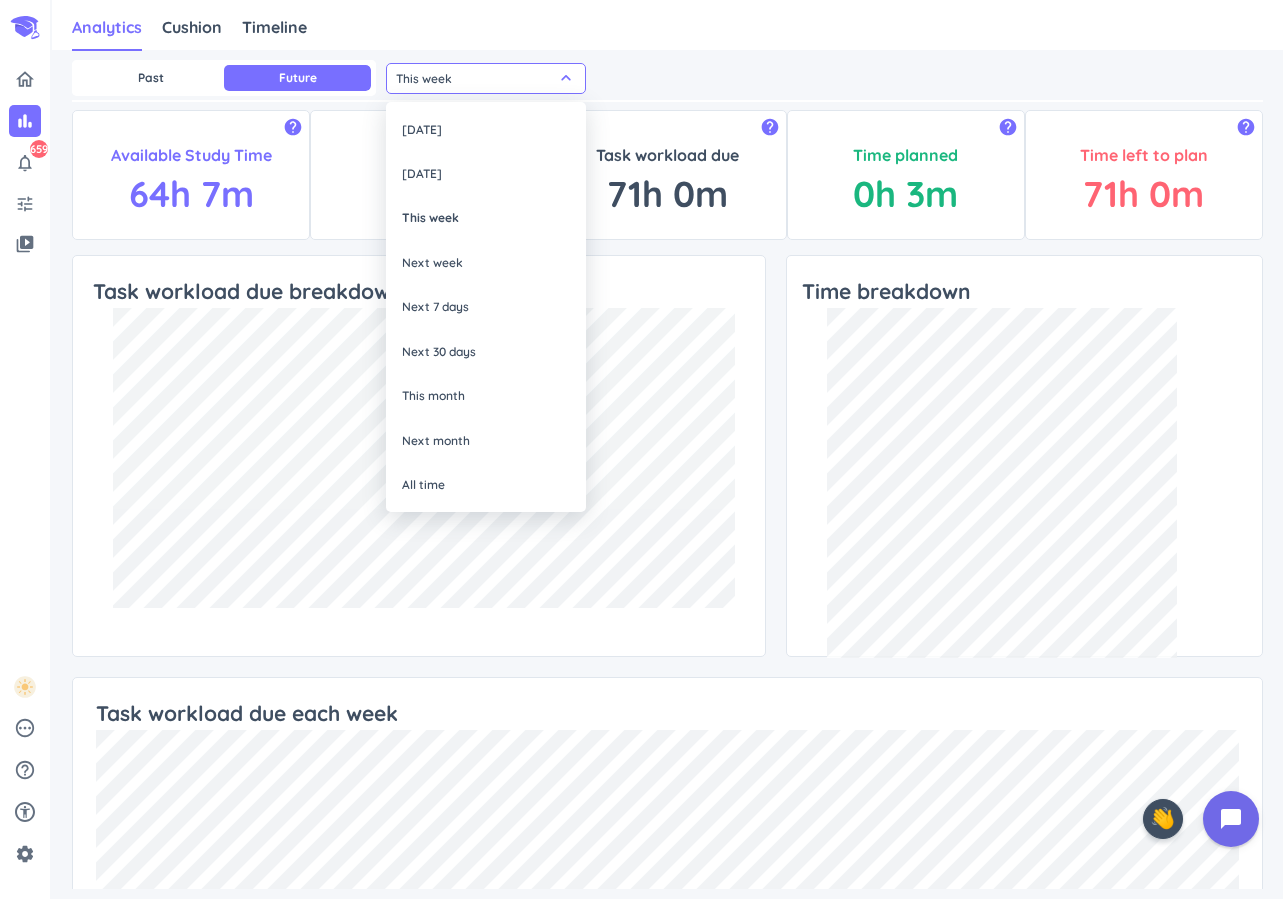 click at bounding box center (641, 449) 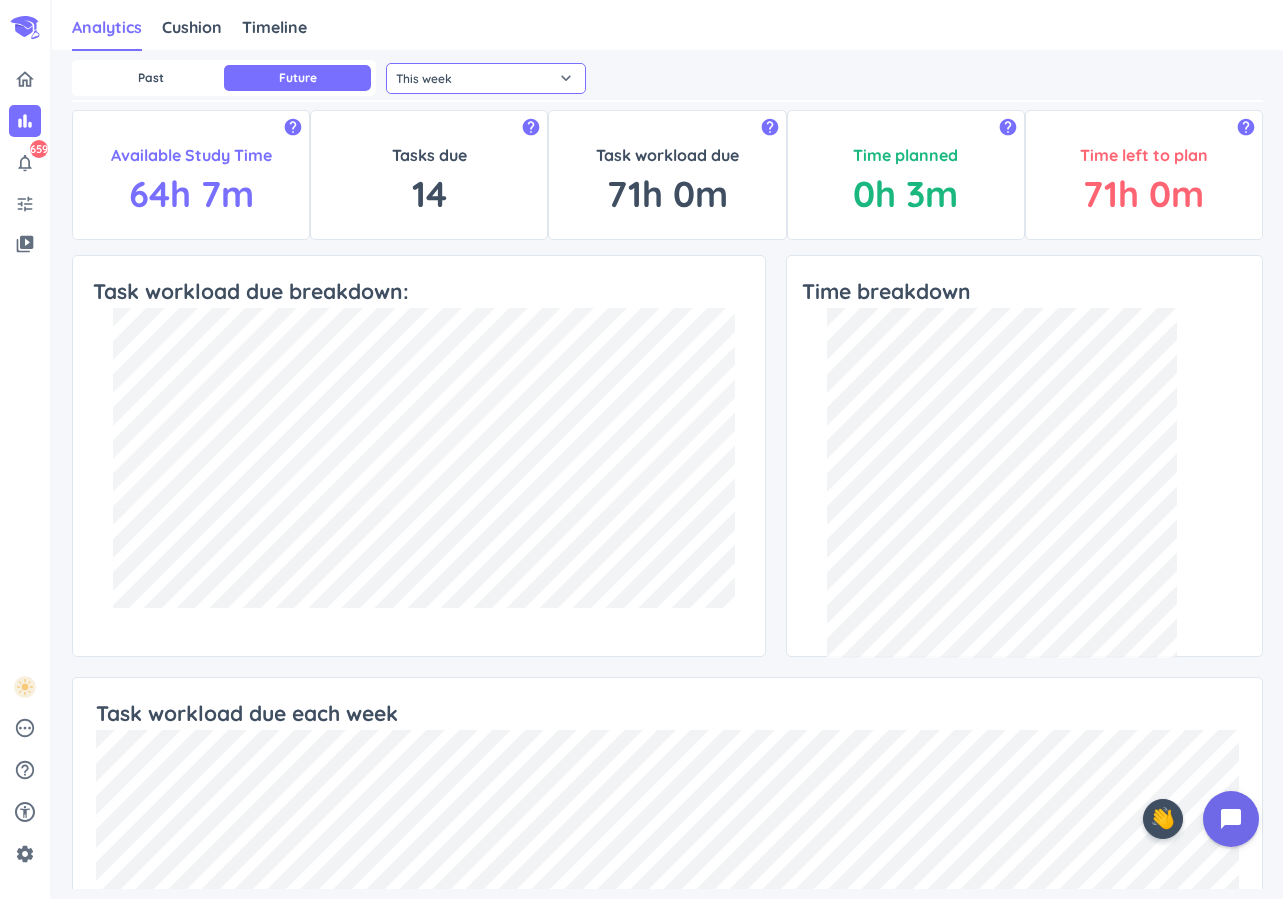 click on "This week" 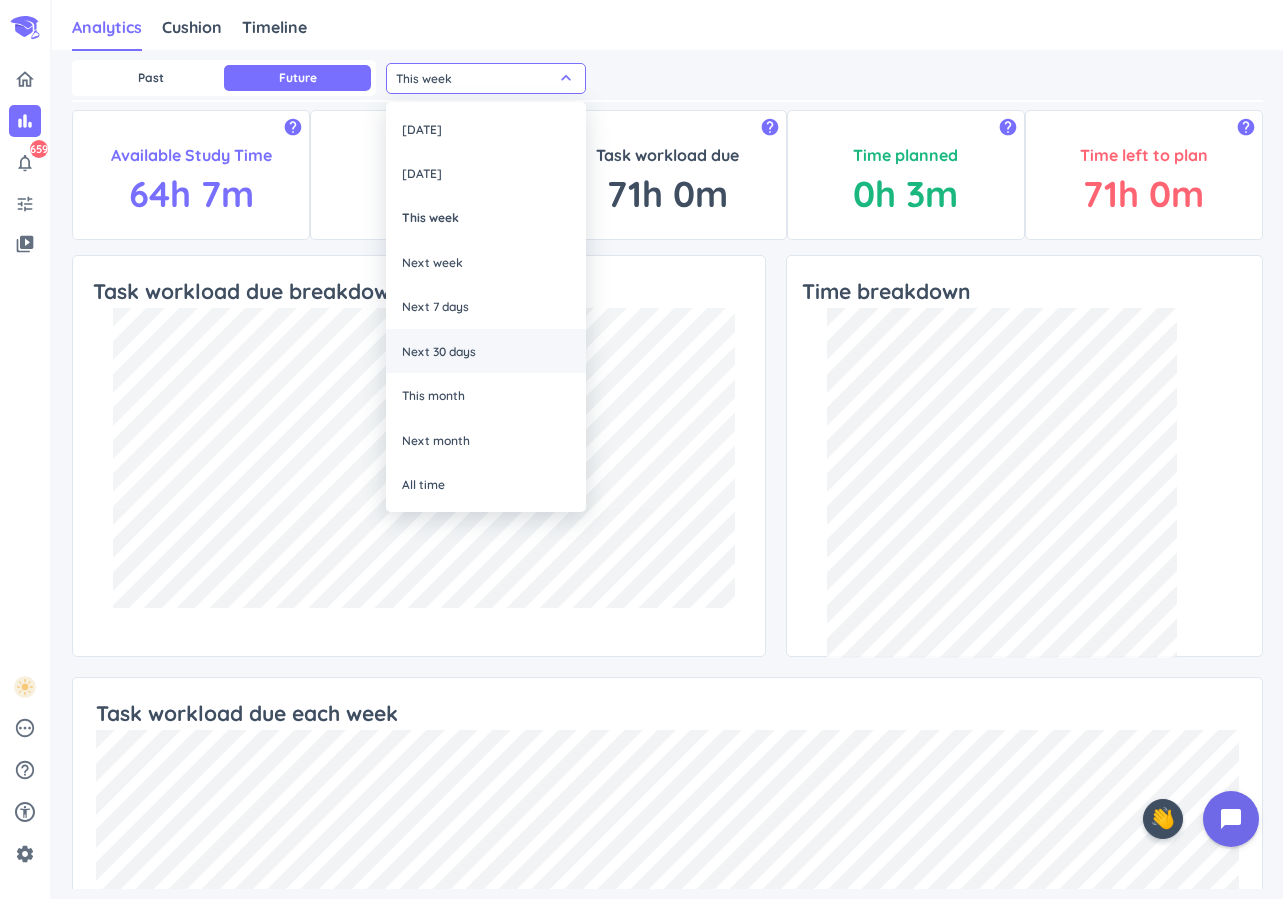 click on "Next 30 days" at bounding box center (486, 351) 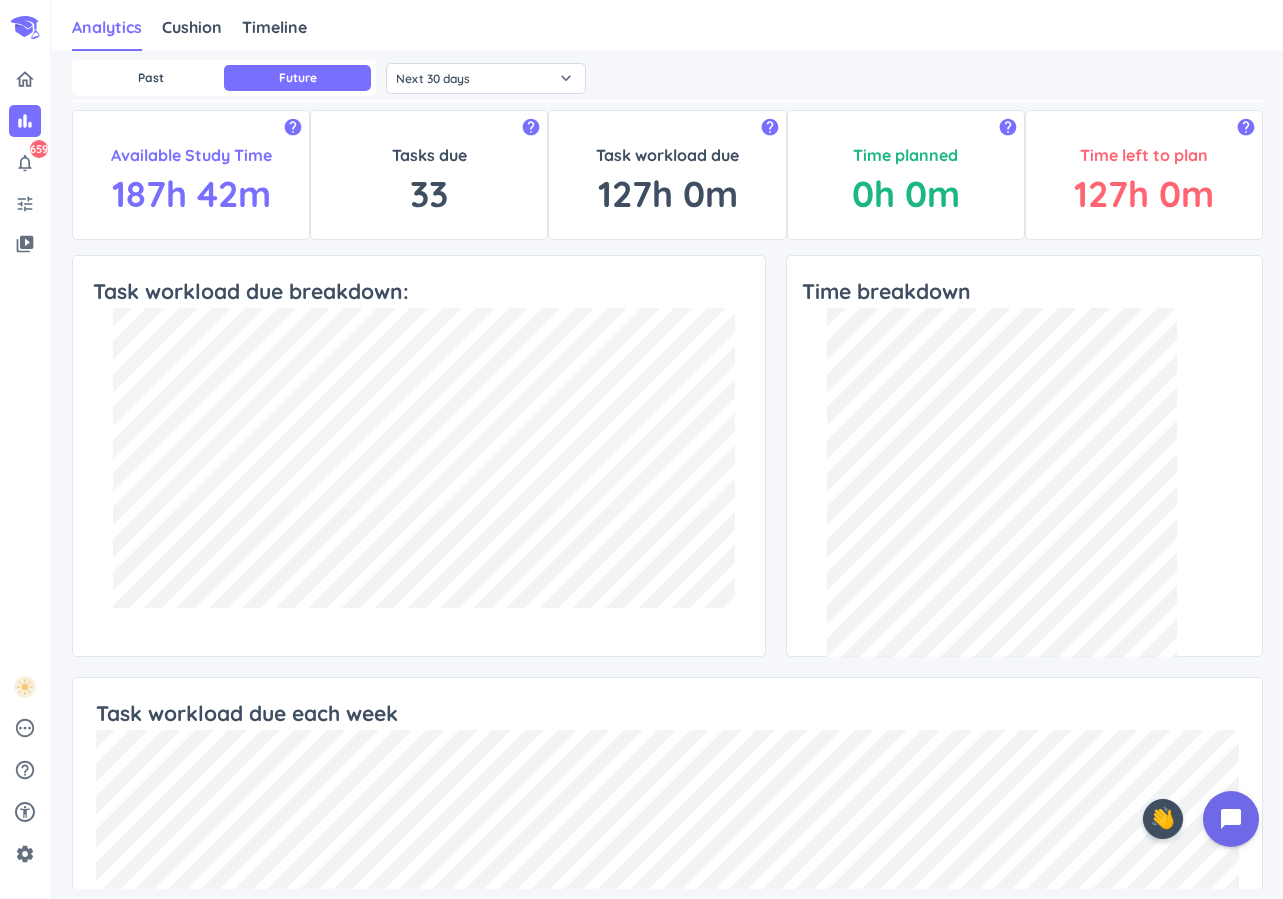 click on "Past Future Next 30 days keyboard_arrow_down help Available Study Time 187h 42m help Tasks due 33 help Task workload due 127h 0m help Time planned 0h 0m help Time left to plan 127h 0m Task workload due breakdown: [fontFamily: "Quicksand" fontSize: 11px #FFFFFF]STAT 212: [fontFamily: "Quicksand" fontSize: 11px #FFFFFF bold]87h 0m [fontFamily: "Quicksand" fontSize: 11px #FFFFFF]: [fontFamily: "Quicksand" fontSize: 11px #FFFFFF bold] Time breakdown Task workload due each week         [fontSize: 11px #FFFFFF fontFamily:'Quicksand']XBW Lab:
[fontSize: 11px bold #FFFFFF fontFamily:'Quicksand']40h 0m [fontSize: 11px #FFFFFF fontFamily:'Quicksand']STAT 212:
[fontSize: 11px bold #FFFFFF fontFamily:'Quicksand']31h 0m Created using amCharts 5" at bounding box center [667, 474] 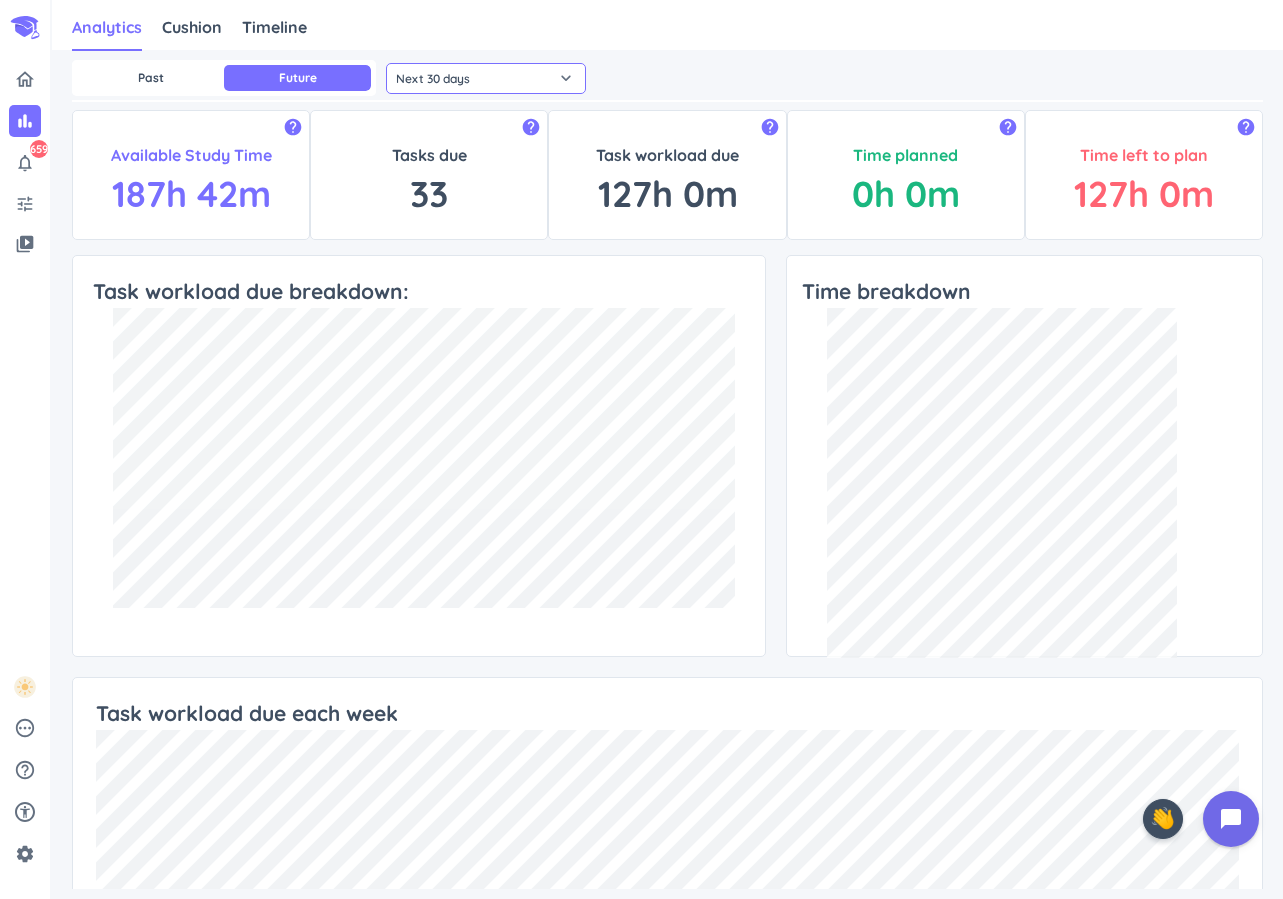 click on "Next 30 days" 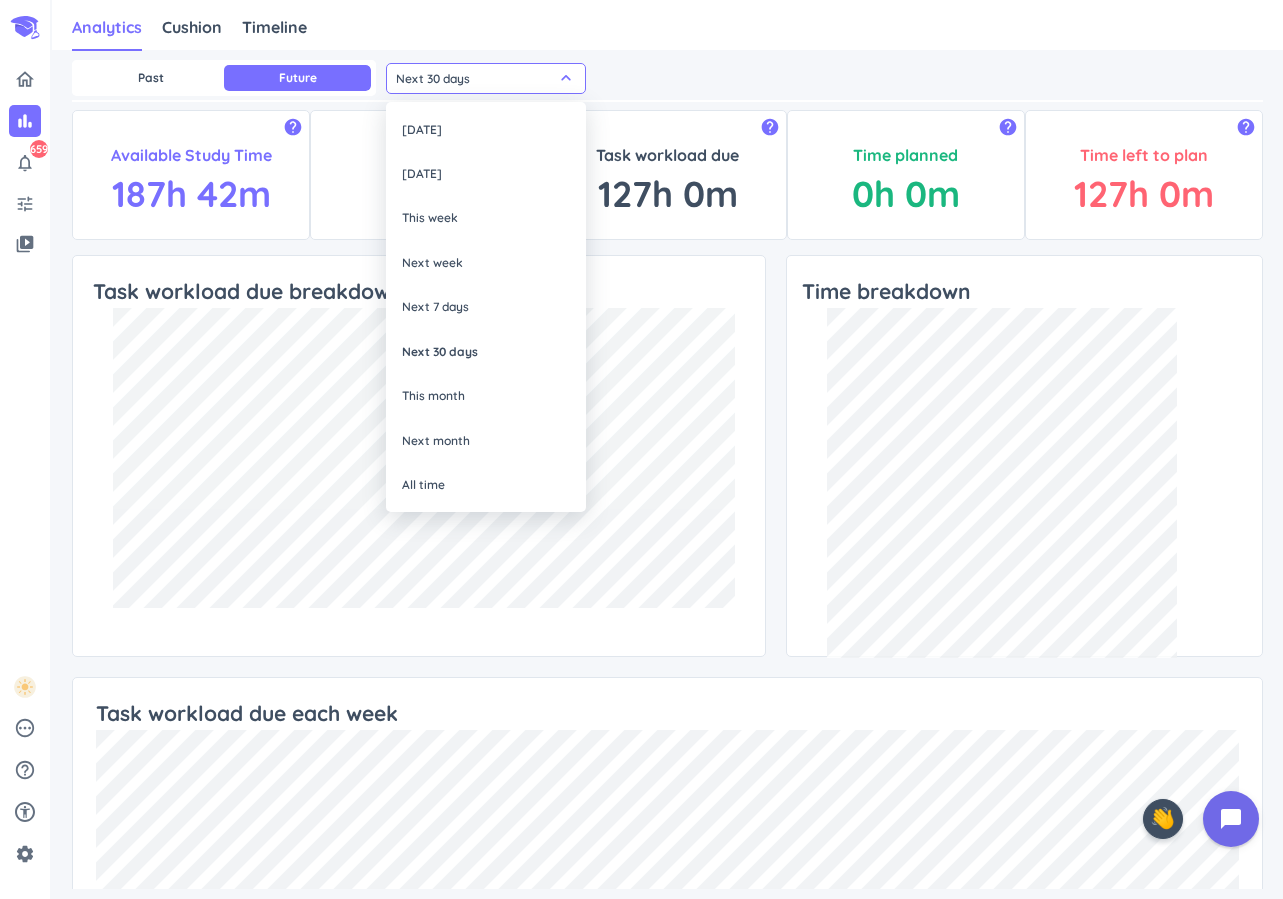 click at bounding box center [641, 449] 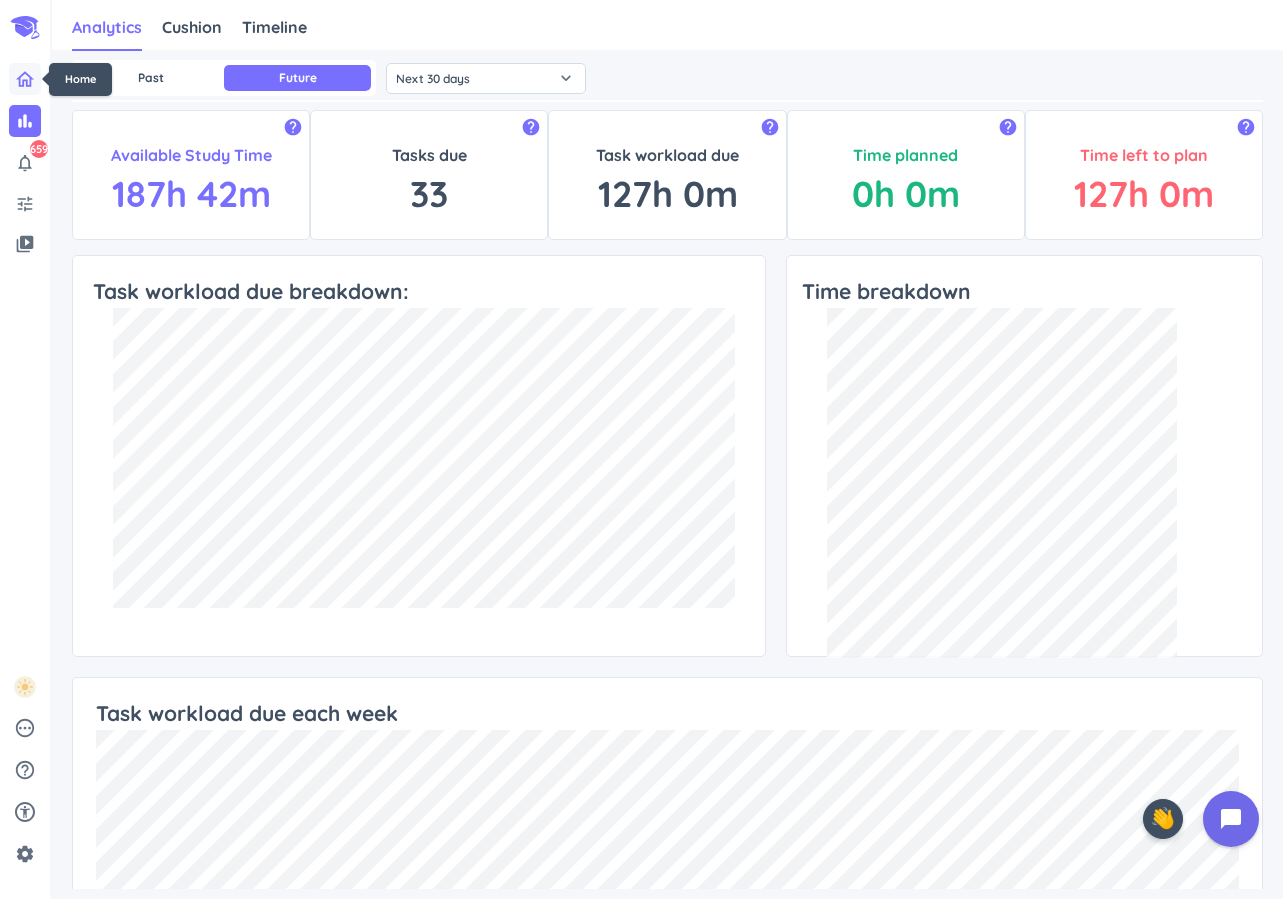 click 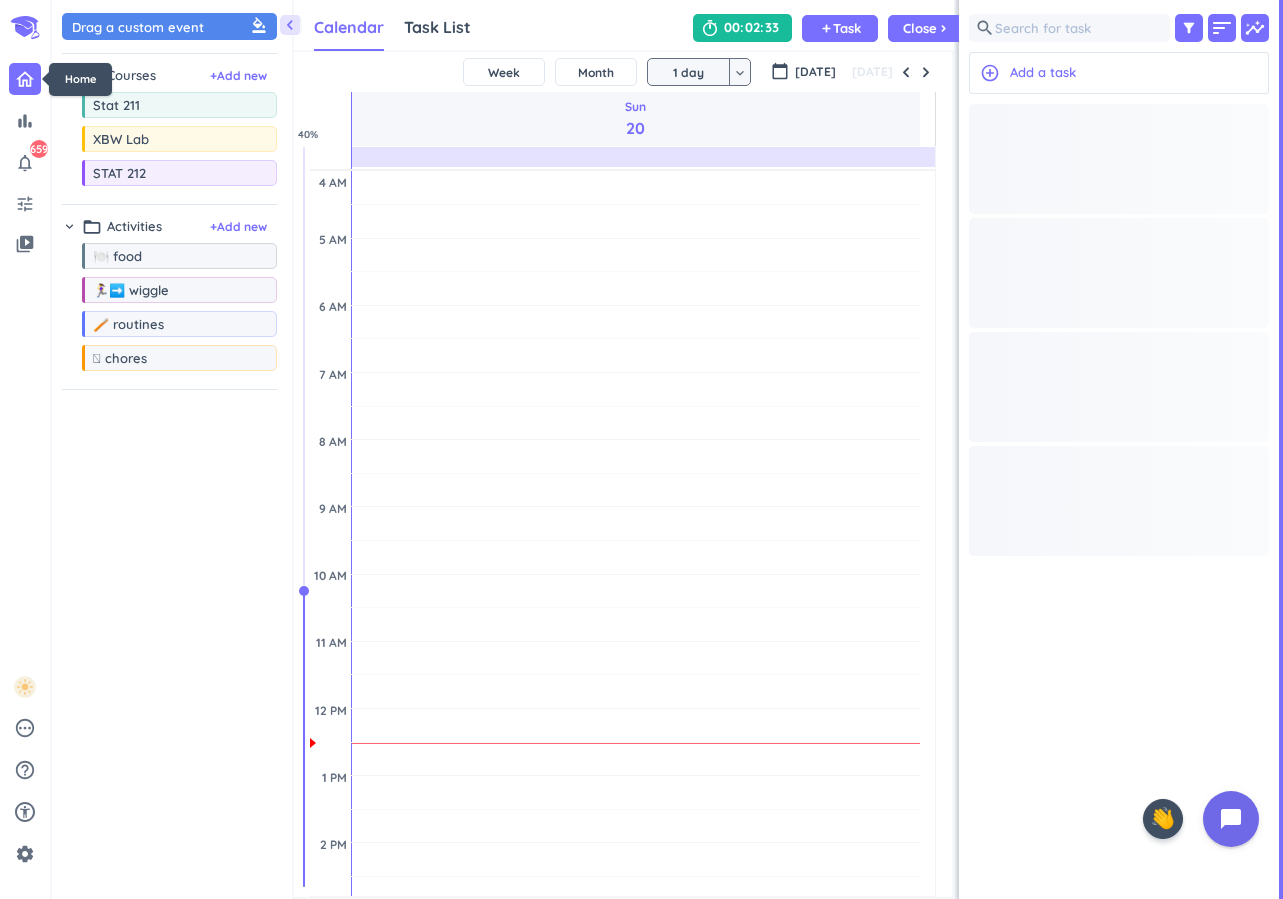 scroll, scrollTop: 35, scrollLeft: 645, axis: both 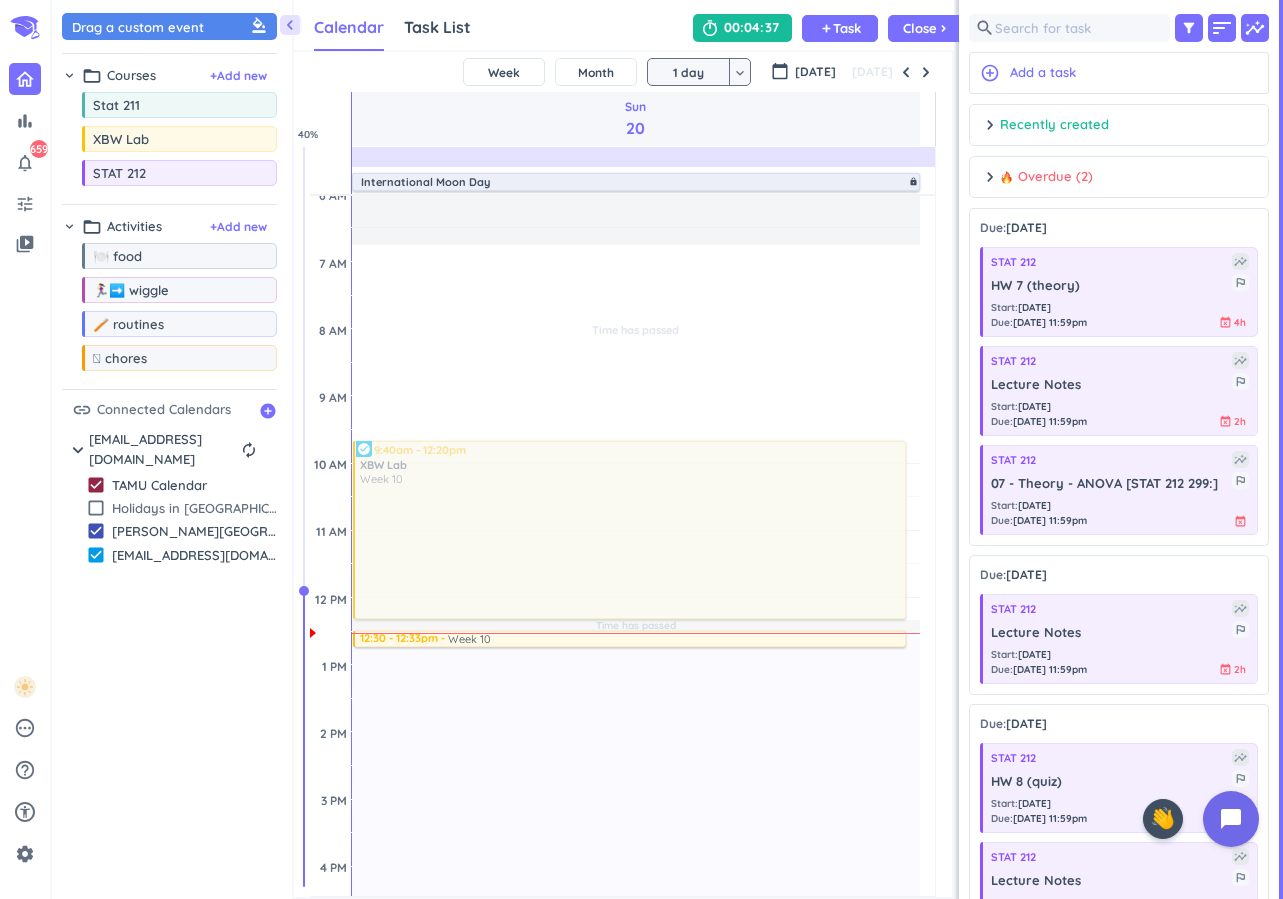 click on "37" at bounding box center (772, 28) 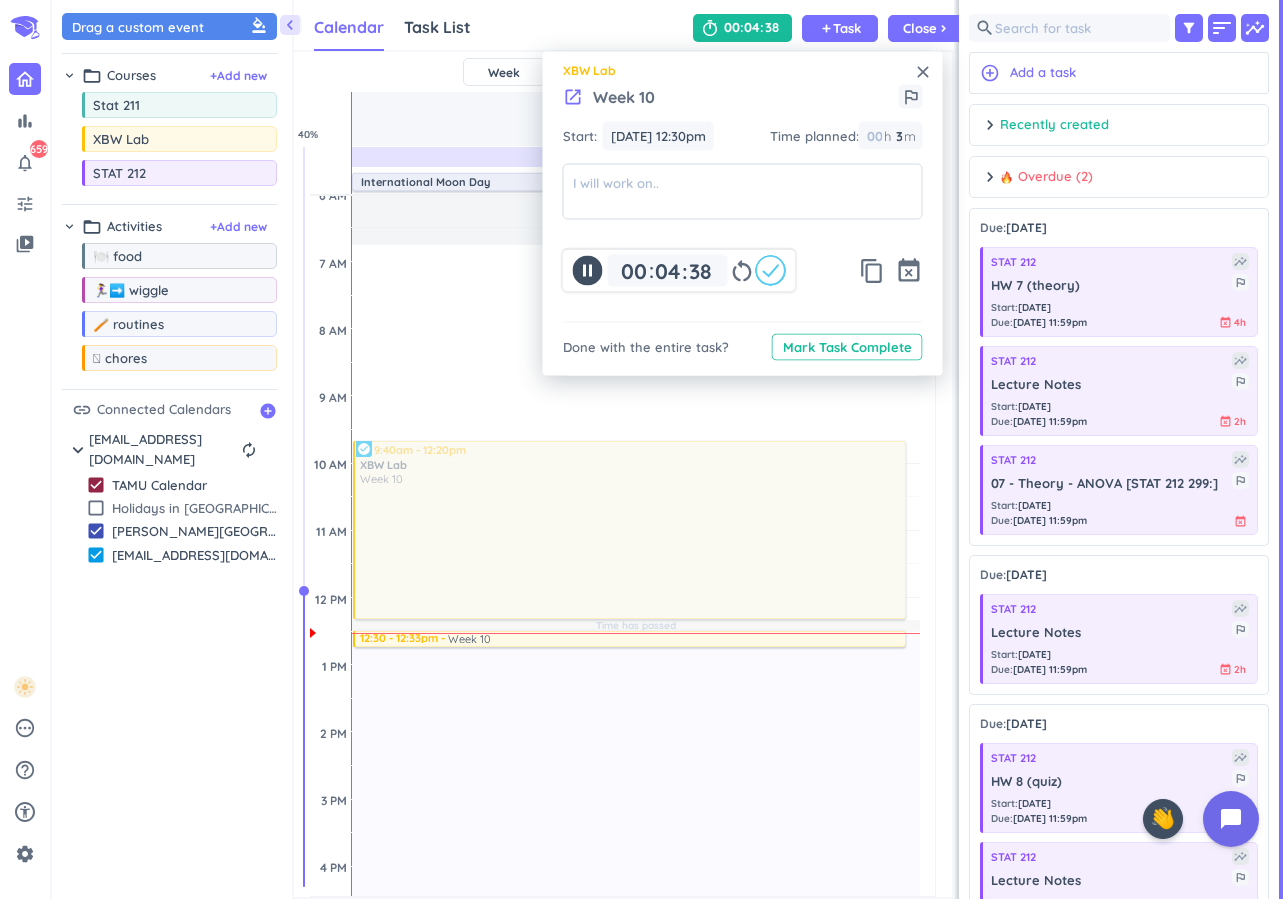click 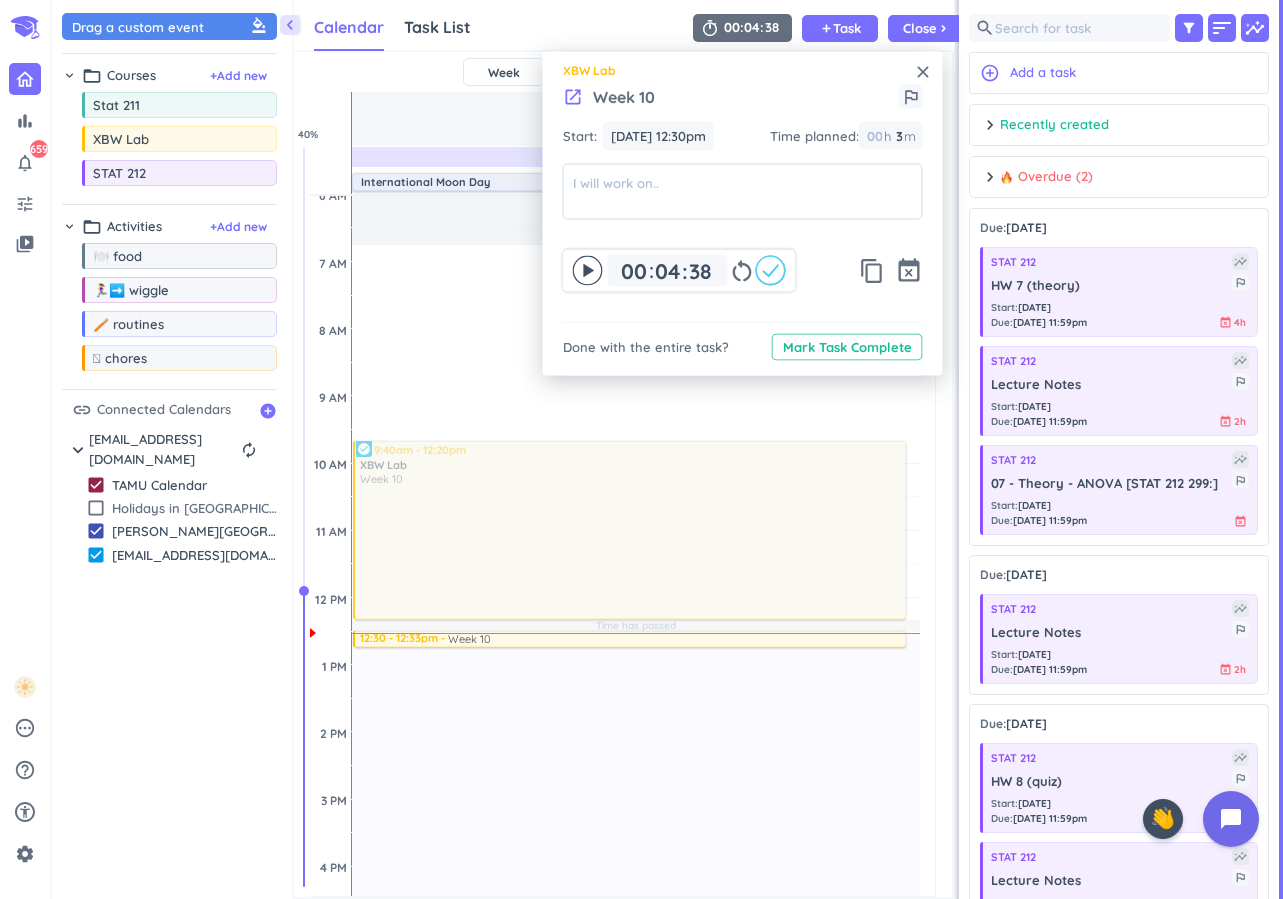 click 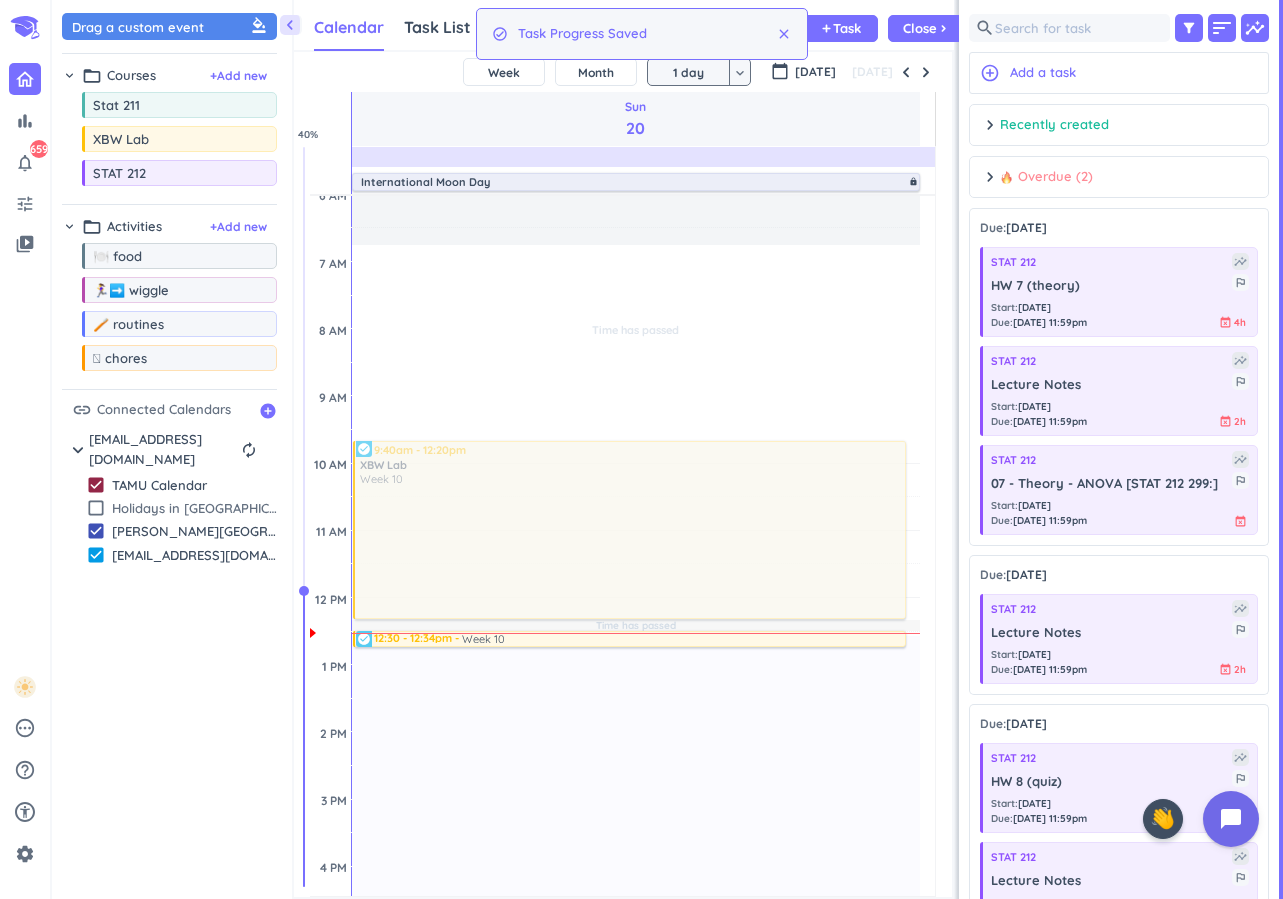 click on "Overdue (2)" at bounding box center [1046, 177] 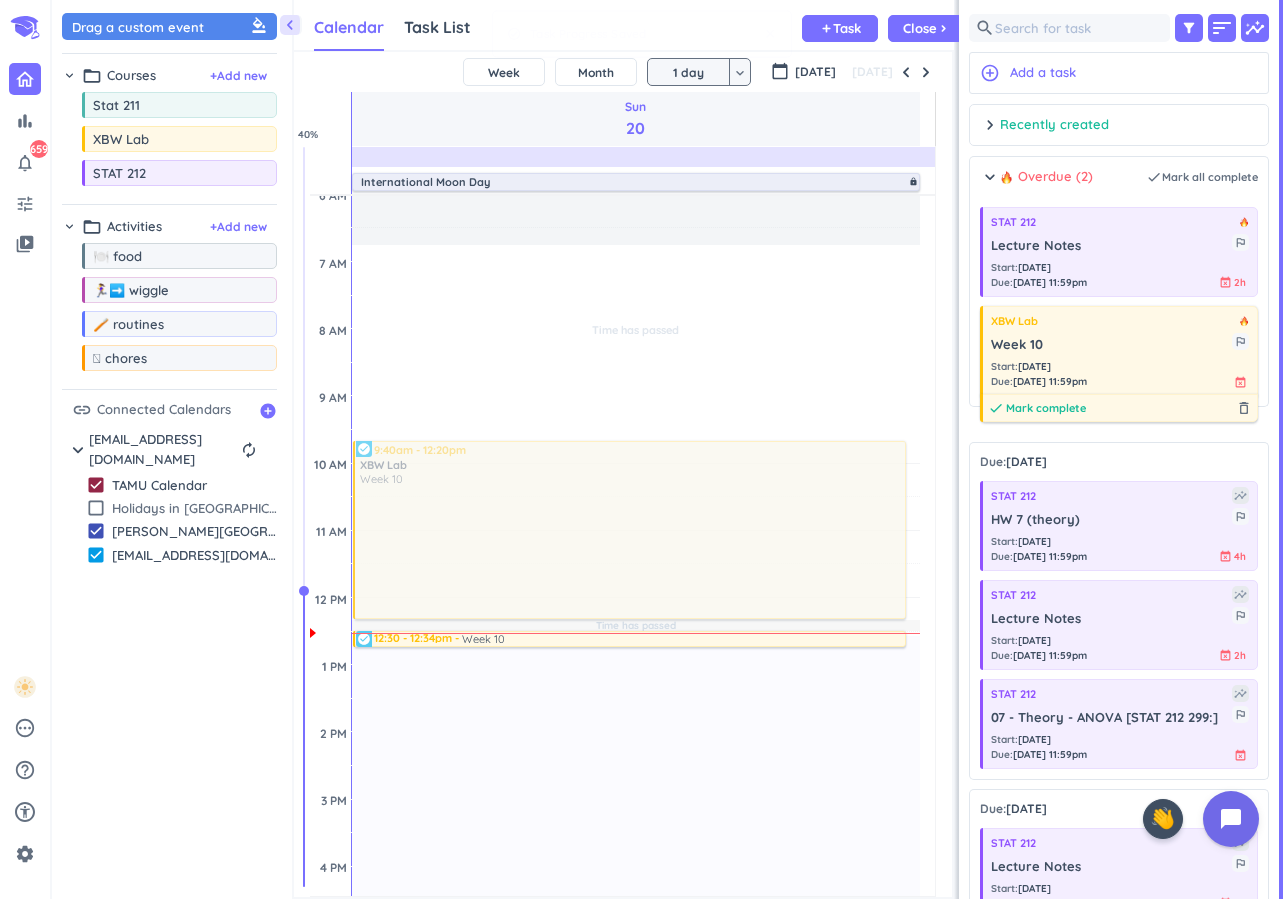 click on "Mark complete" at bounding box center (1046, 408) 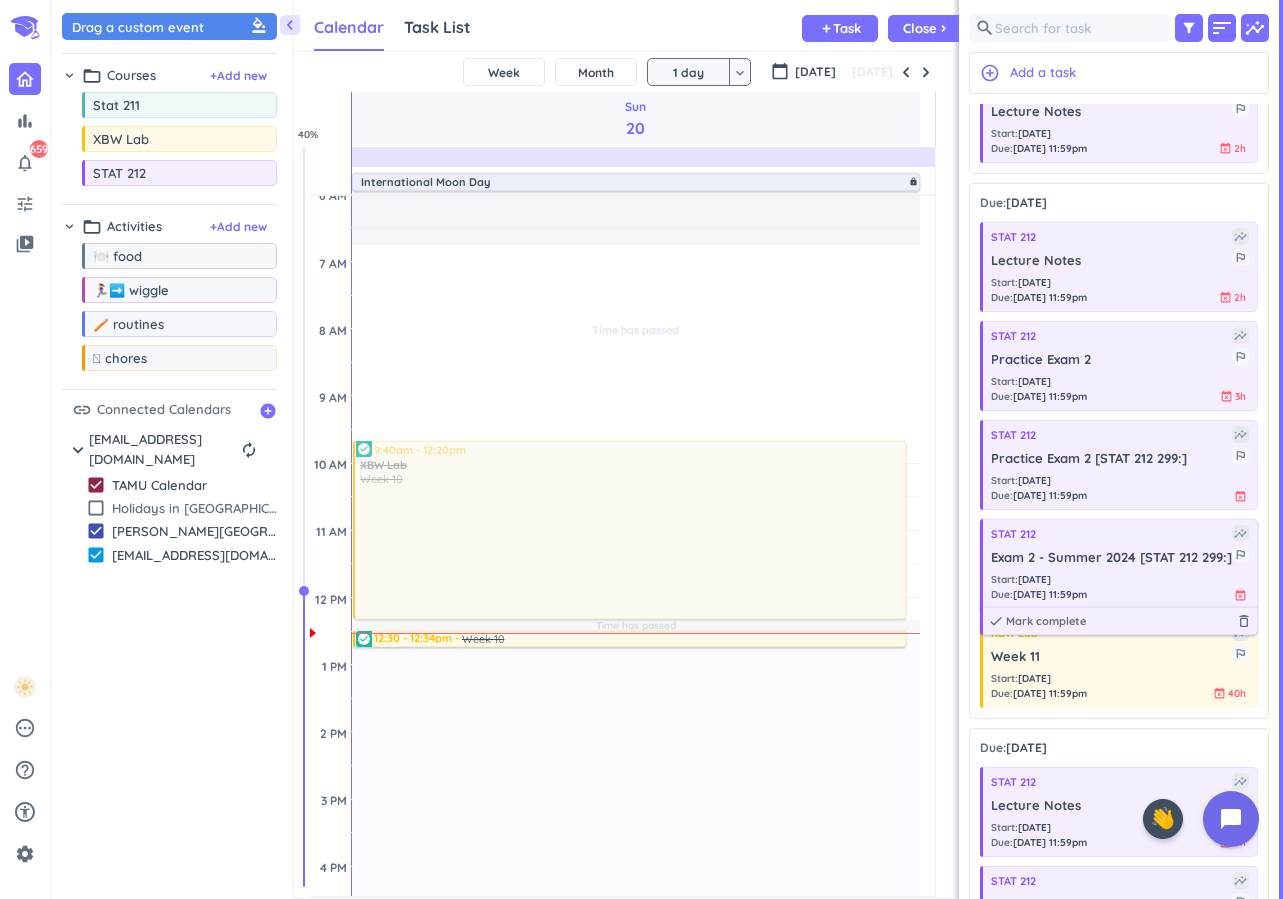 scroll, scrollTop: 1289, scrollLeft: 0, axis: vertical 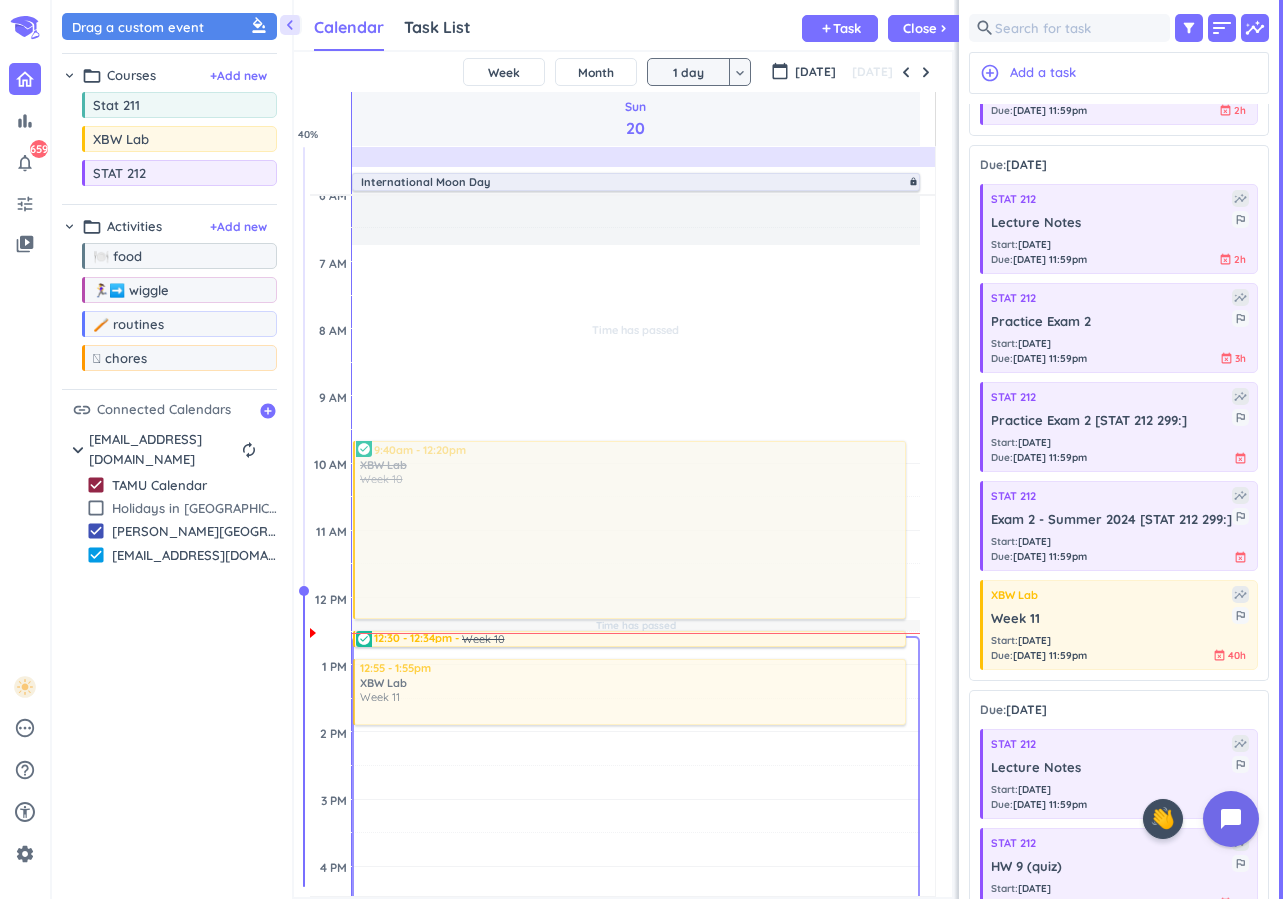 drag, startPoint x: 1142, startPoint y: 630, endPoint x: 815, endPoint y: 660, distance: 328.37326 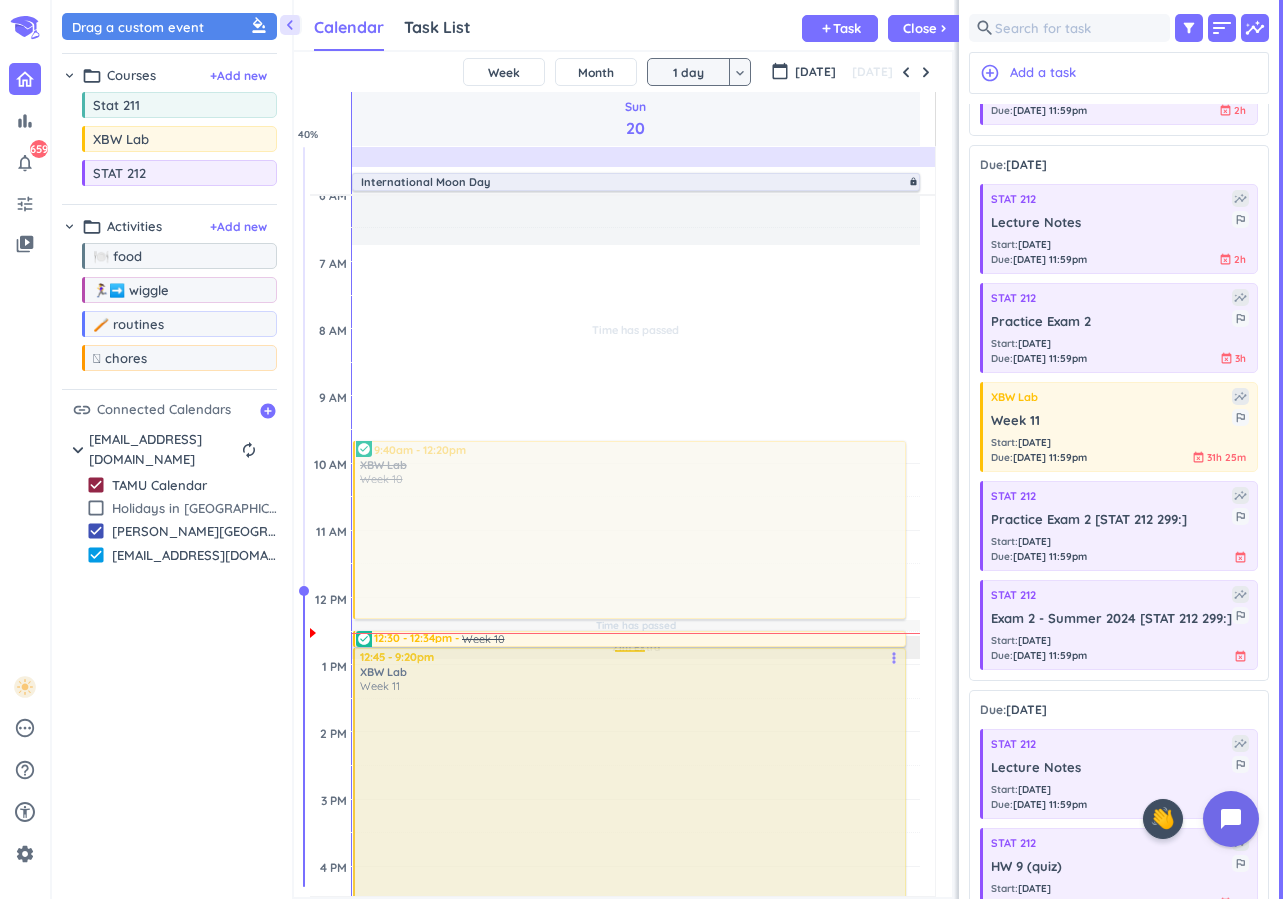 drag, startPoint x: 461, startPoint y: 684, endPoint x: 459, endPoint y: 674, distance: 10.198039 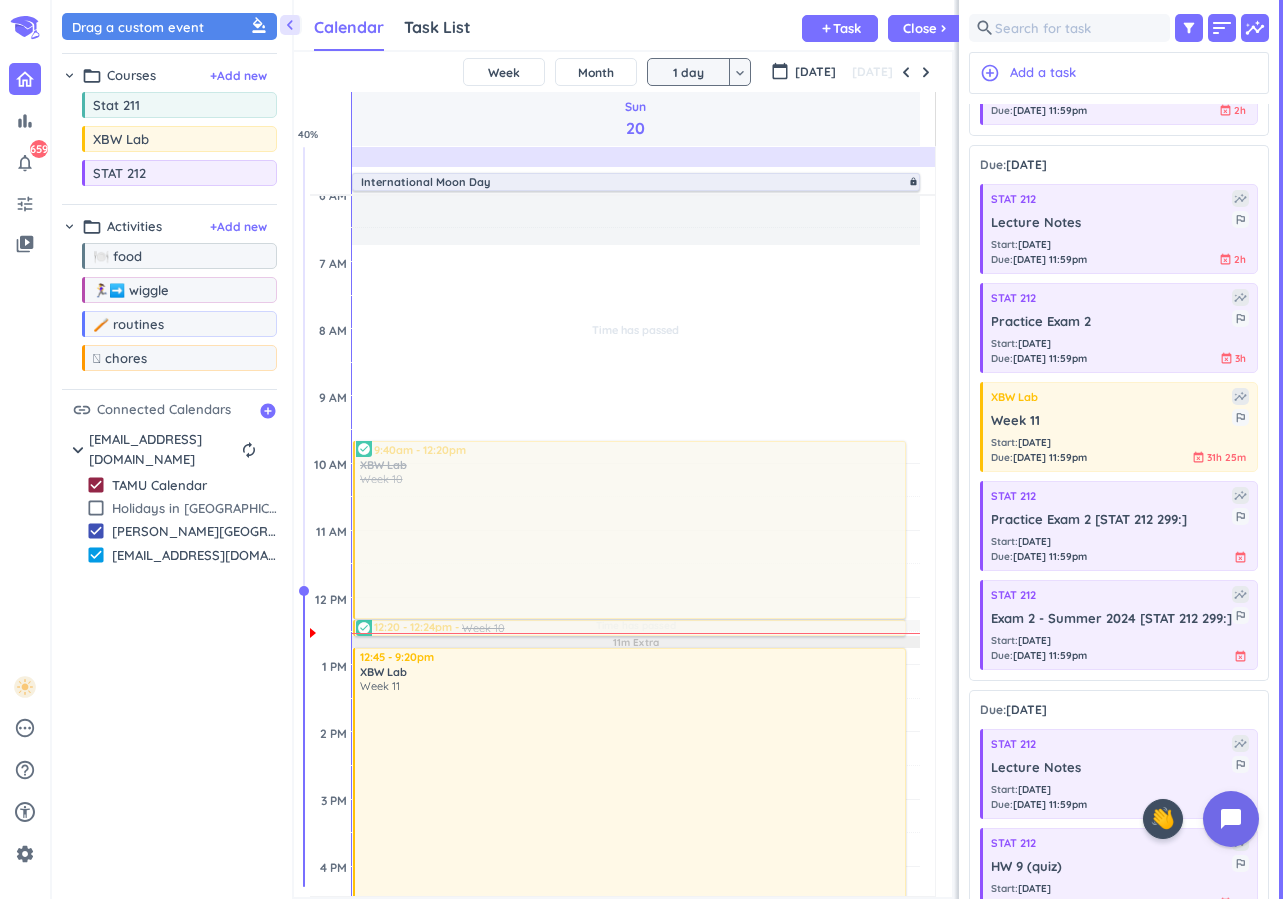 click on "Time has passed Past due Plan Time has passed 11m Extra 10m Extra Adjust Awake Time Adjust Awake Time 9:40am - 12:20pm XBW Lab Week 10 more_vert check_circle   12:30 - 12:34pm Week 10 more_vert check_circle   12:45 - 9:20pm XBW Lab Week 11 more_vert 12:20 - 12:24pm Week 10 more_vert check_circle" at bounding box center [636, 866] 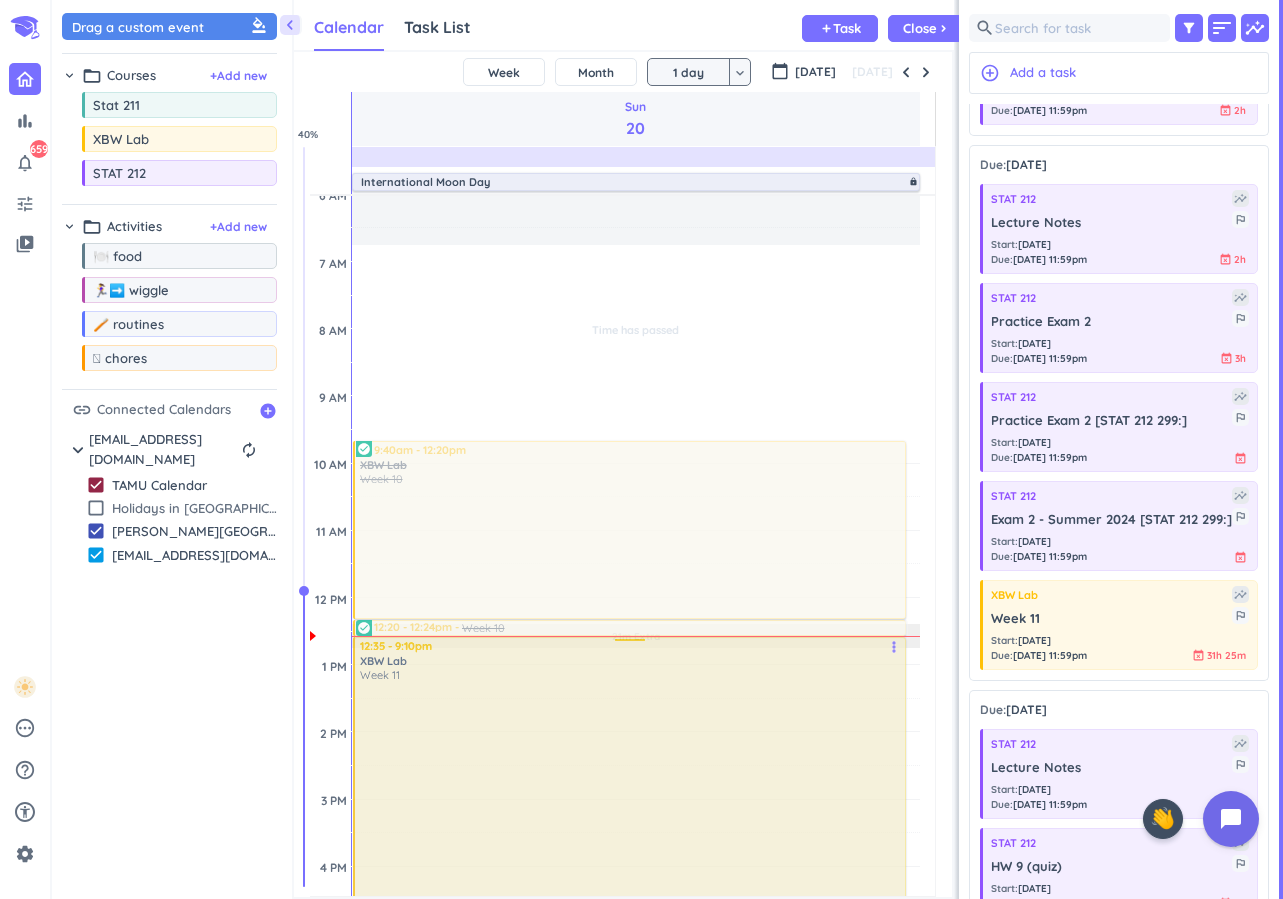 drag, startPoint x: 465, startPoint y: 686, endPoint x: 463, endPoint y: 675, distance: 11.18034 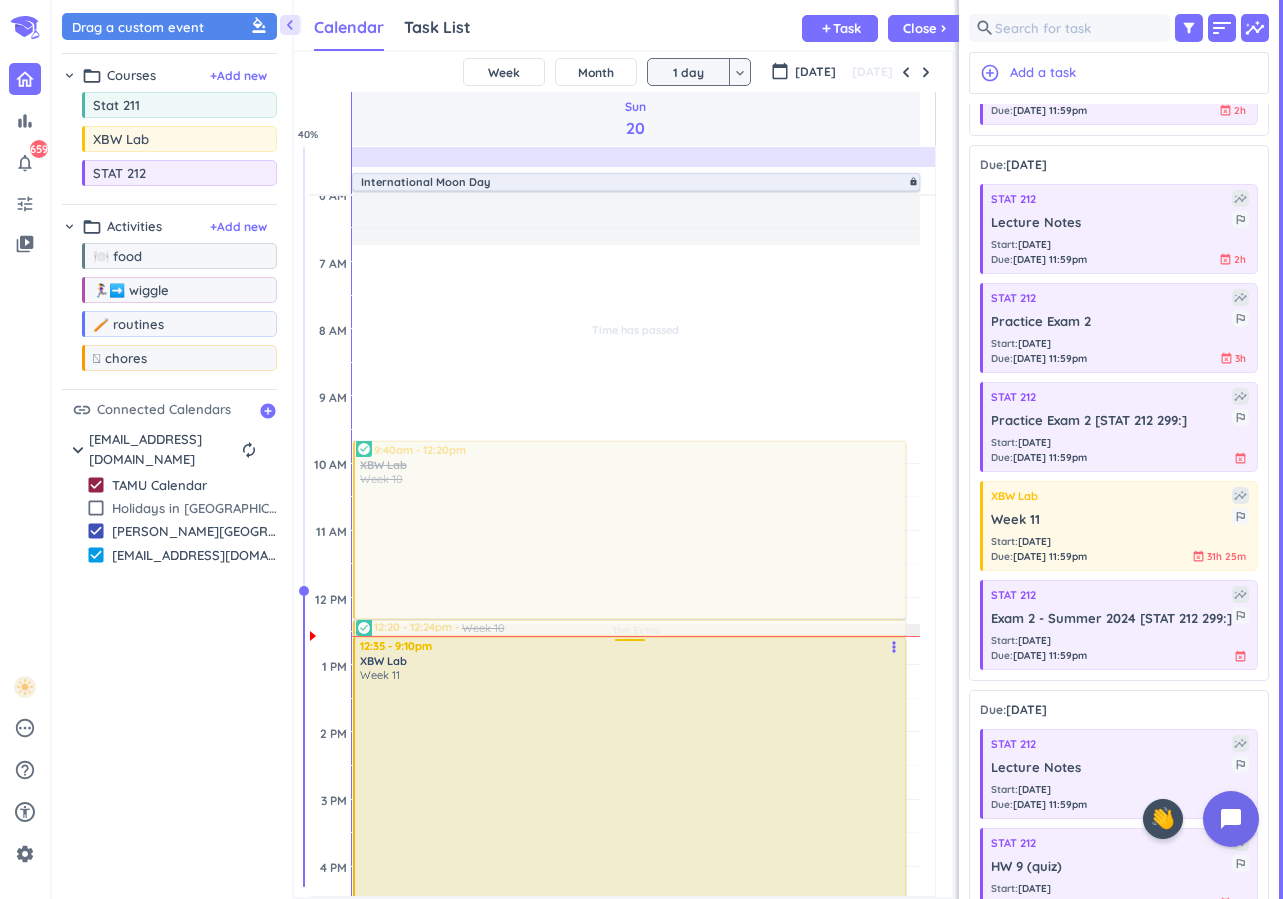 click on "Week 11" at bounding box center [631, 675] 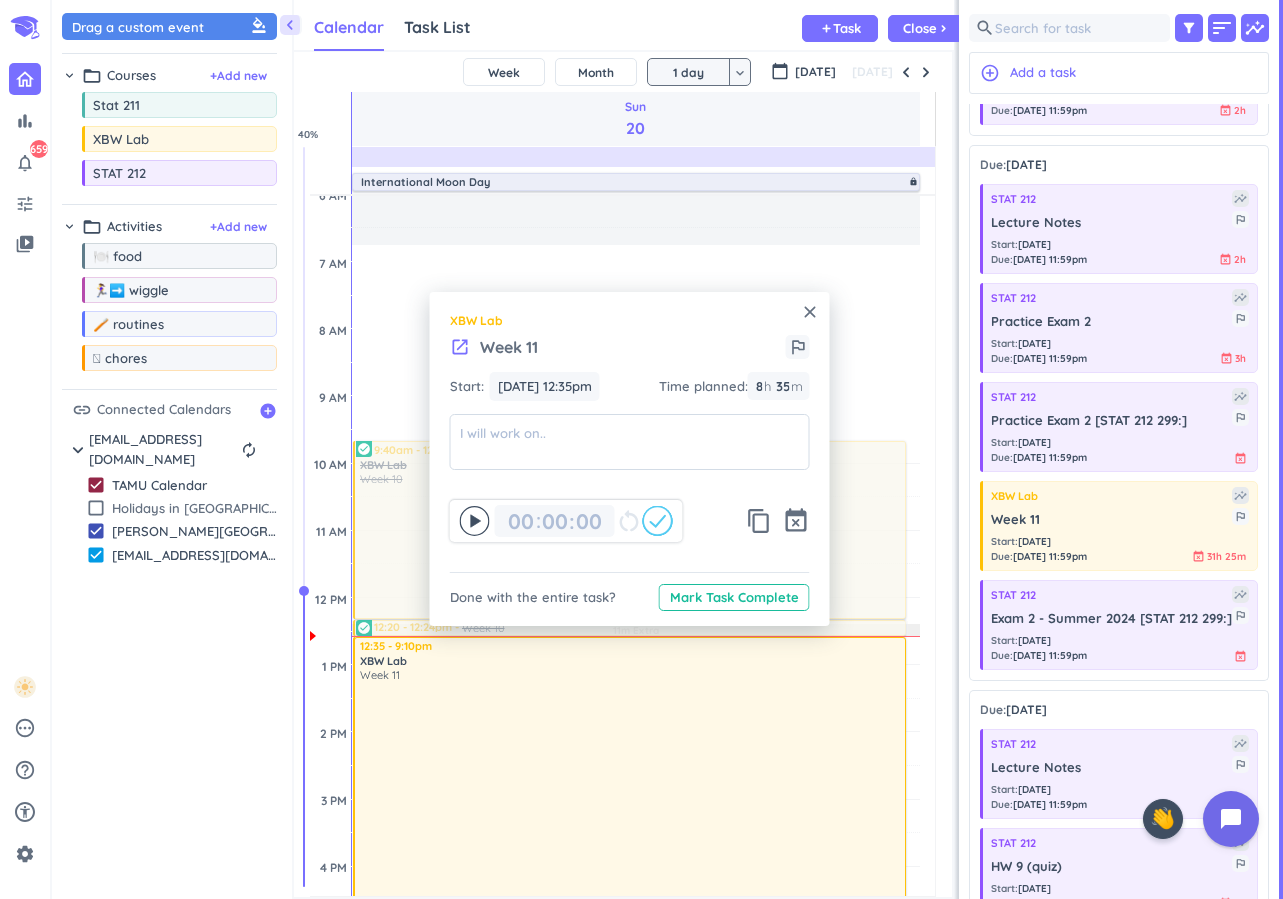 click 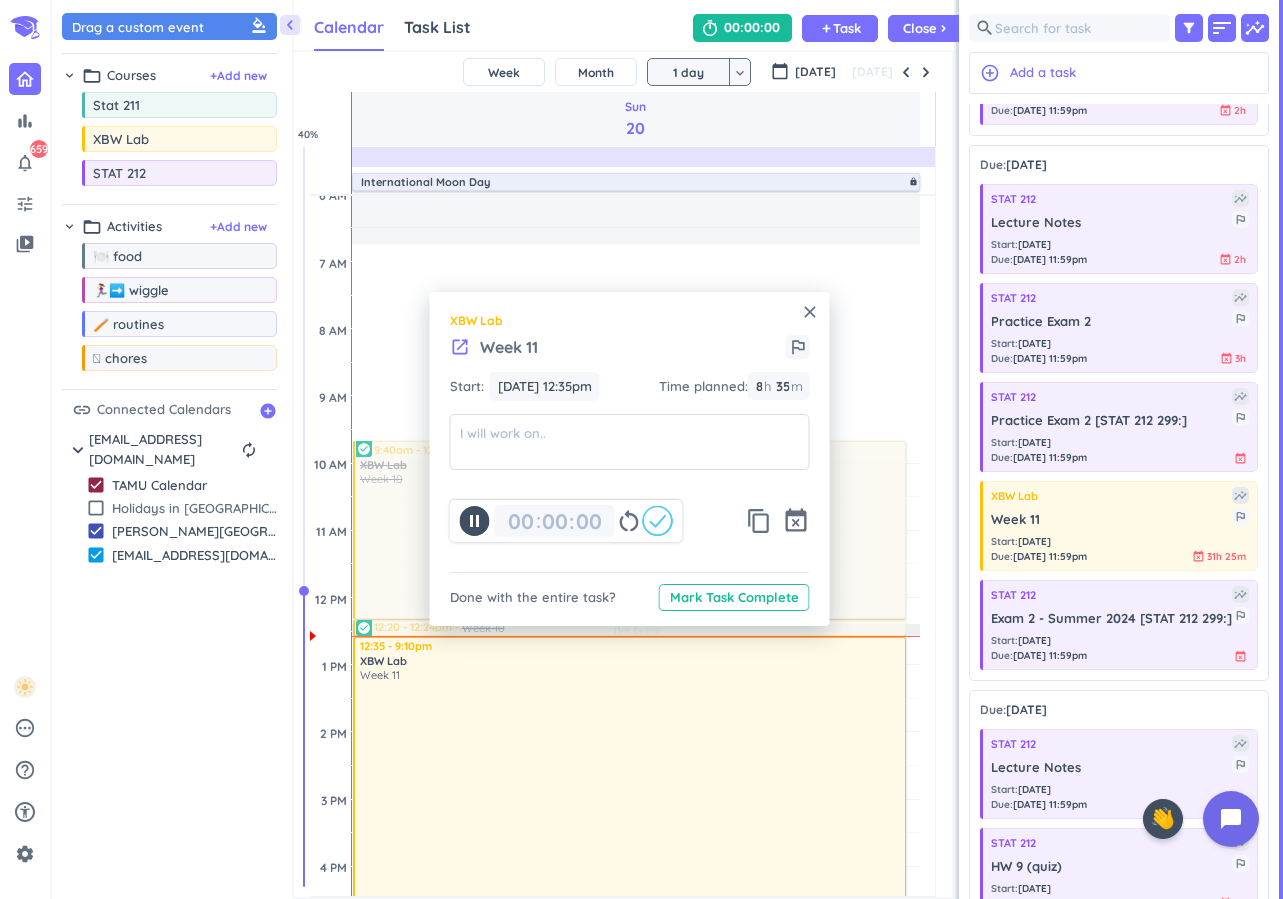 click on "close" at bounding box center (810, 312) 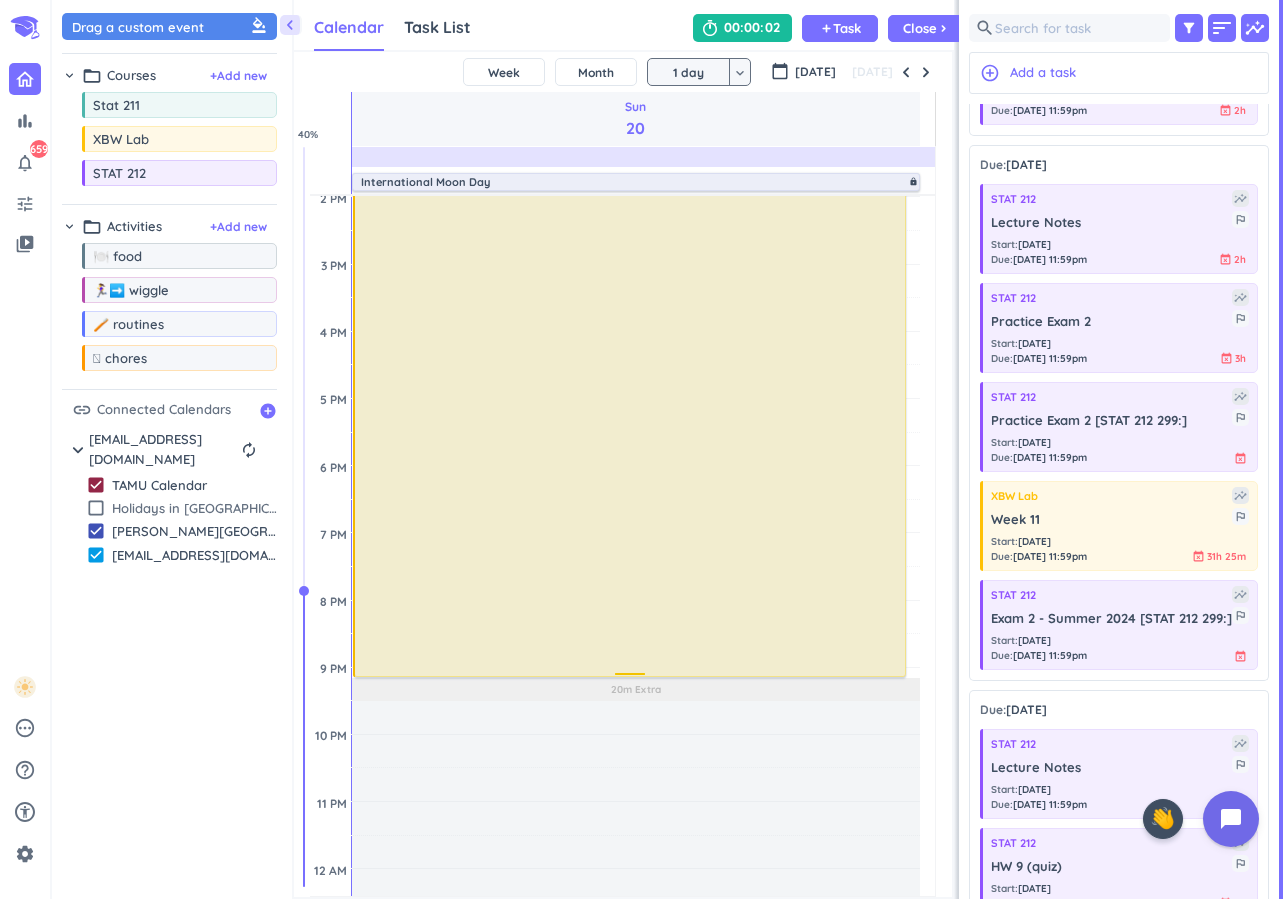 scroll, scrollTop: 639, scrollLeft: 0, axis: vertical 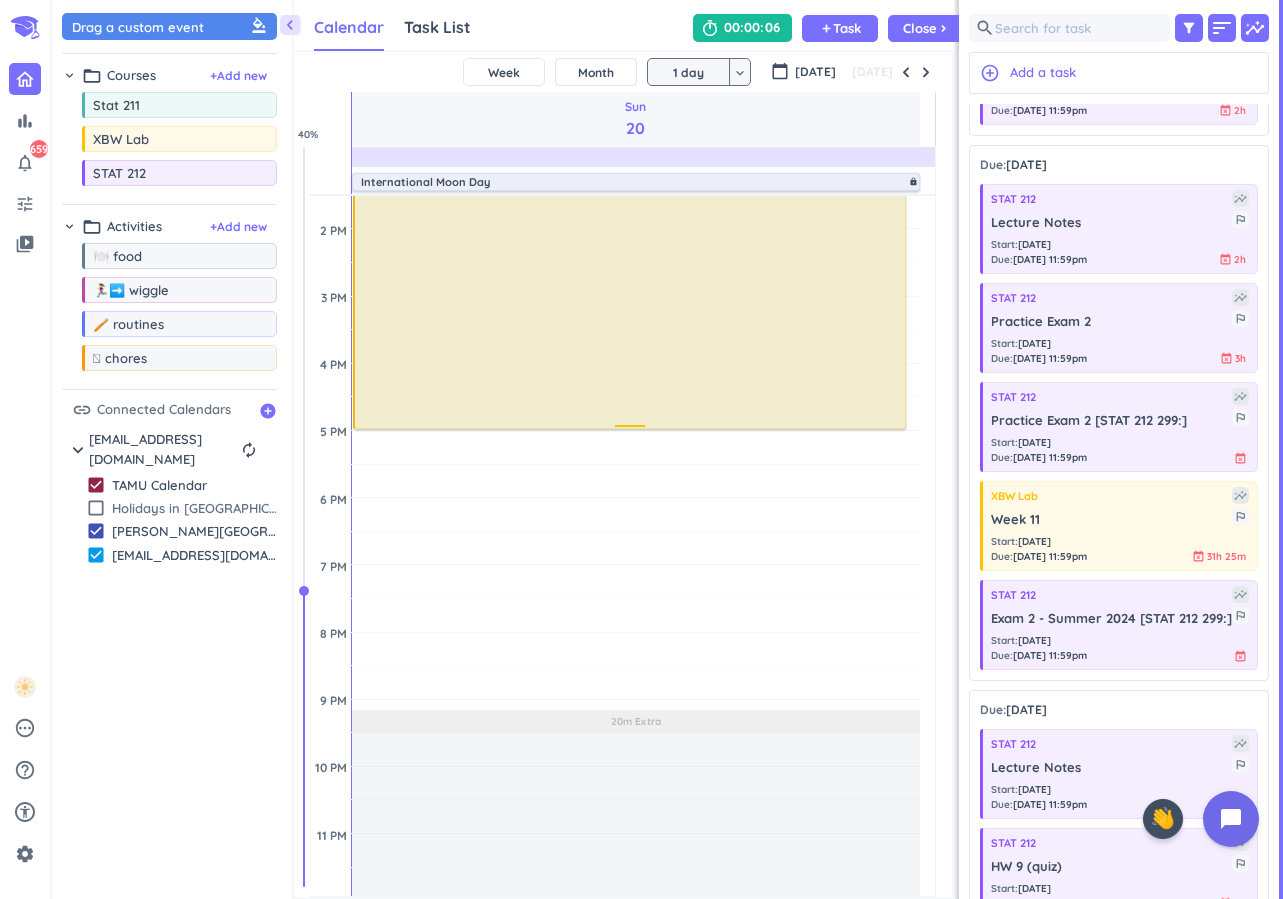 drag, startPoint x: 619, startPoint y: 707, endPoint x: 609, endPoint y: 428, distance: 279.17917 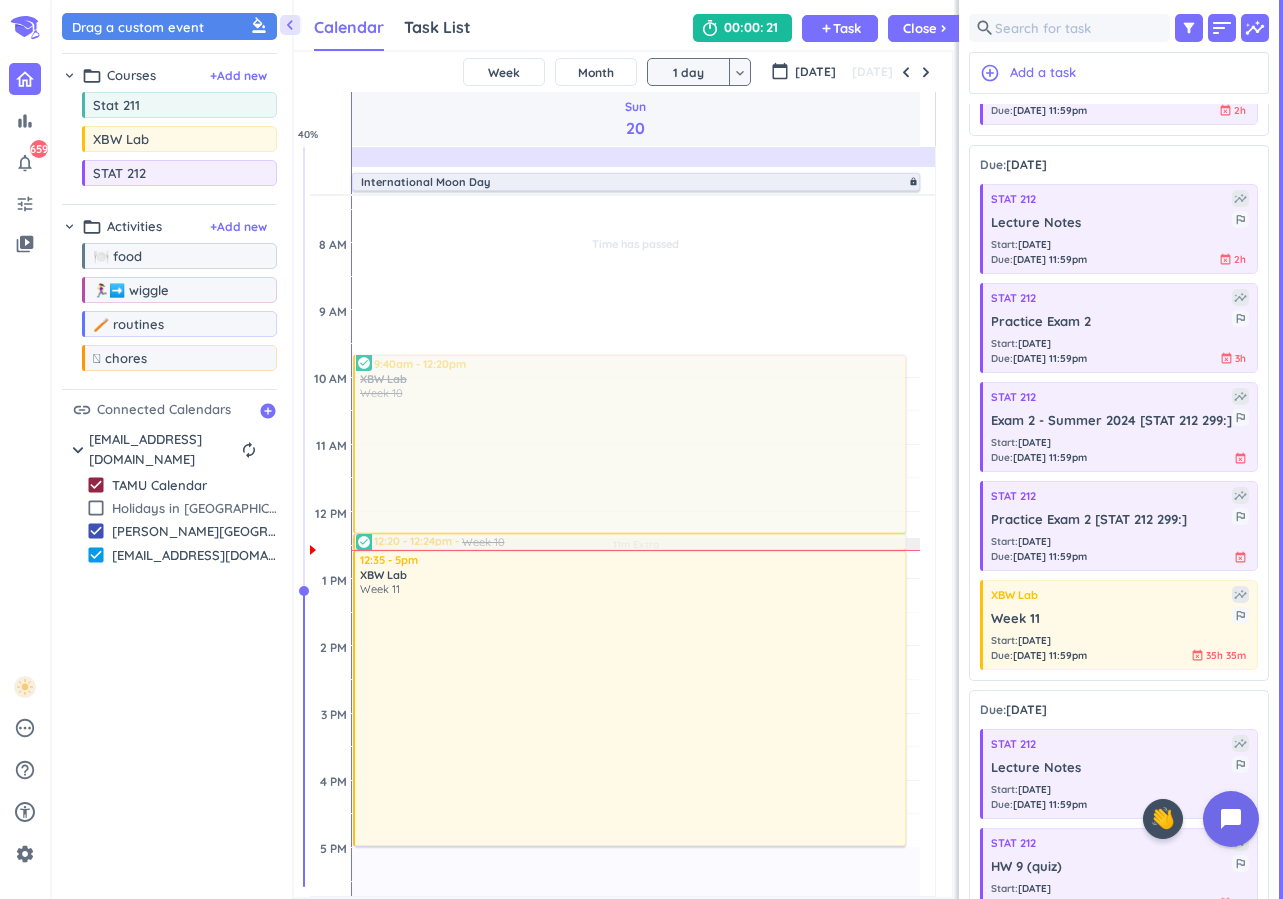 scroll, scrollTop: 102, scrollLeft: 0, axis: vertical 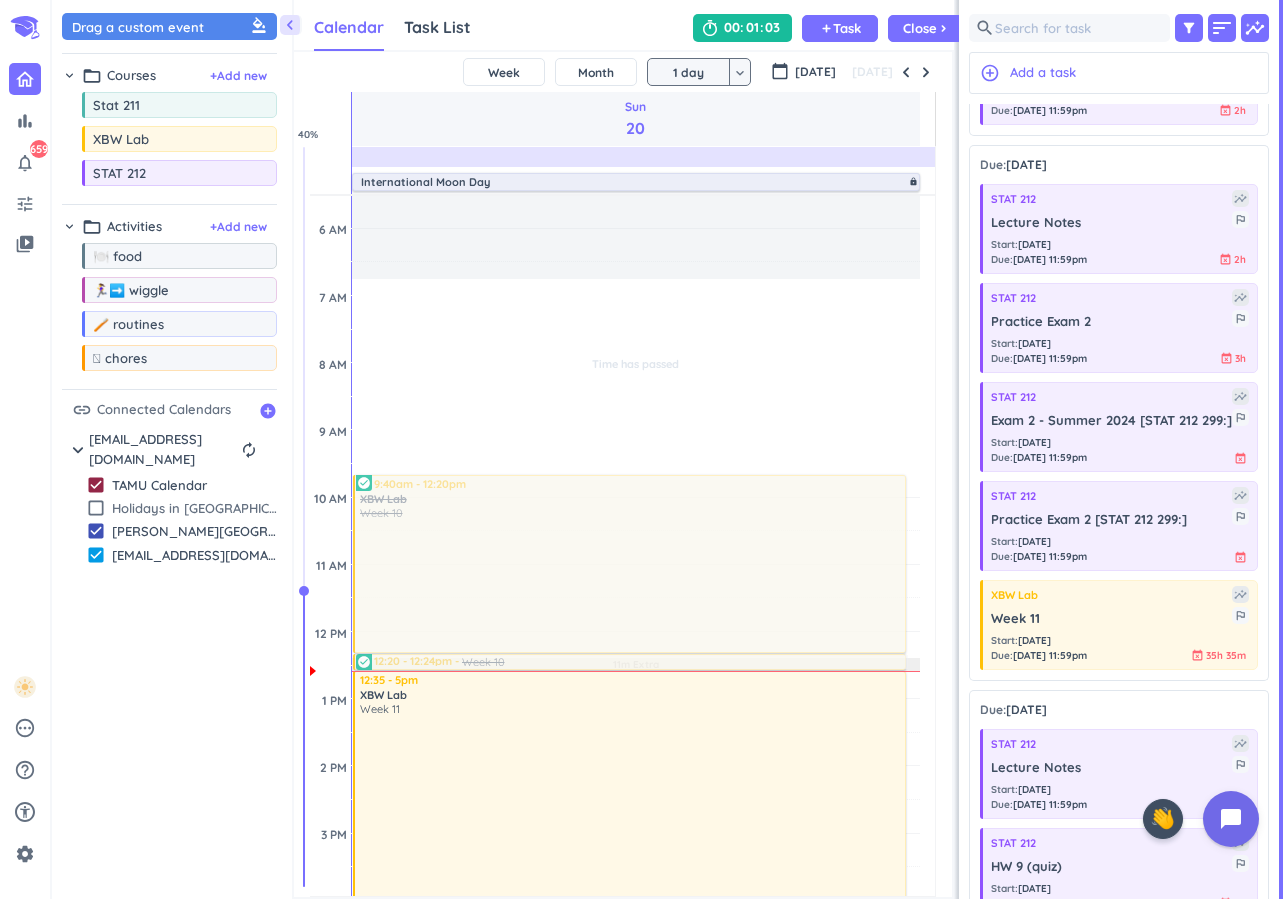 click on "chevron_left Drag a custom event format_color_fill chevron_right folder_open Courses   +  Add new drag_indicator Stat 211 more_horiz drag_indicator XBW Lab more_horiz drag_indicator STAT 212 more_horiz chevron_right folder_open Activities   +  Add new drag_indicator 🍽️ food more_horiz drag_indicator 🏃‍♀️‍➡️ wiggle more_horiz drag_indicator 🪥 routines more_horiz drag_indicator 🫧 chores more_horiz link Connected Calendars add_circle chevron_right [EMAIL_ADDRESS][DOMAIN_NAME] autorenew delete_outline check_box TAMU Calendar check_box_outline_blank Holidays in [GEOGRAPHIC_DATA] check_box [PERSON_NAME][GEOGRAPHIC_DATA] check_box [EMAIL_ADDRESS][DOMAIN_NAME]" at bounding box center [172, 449] 